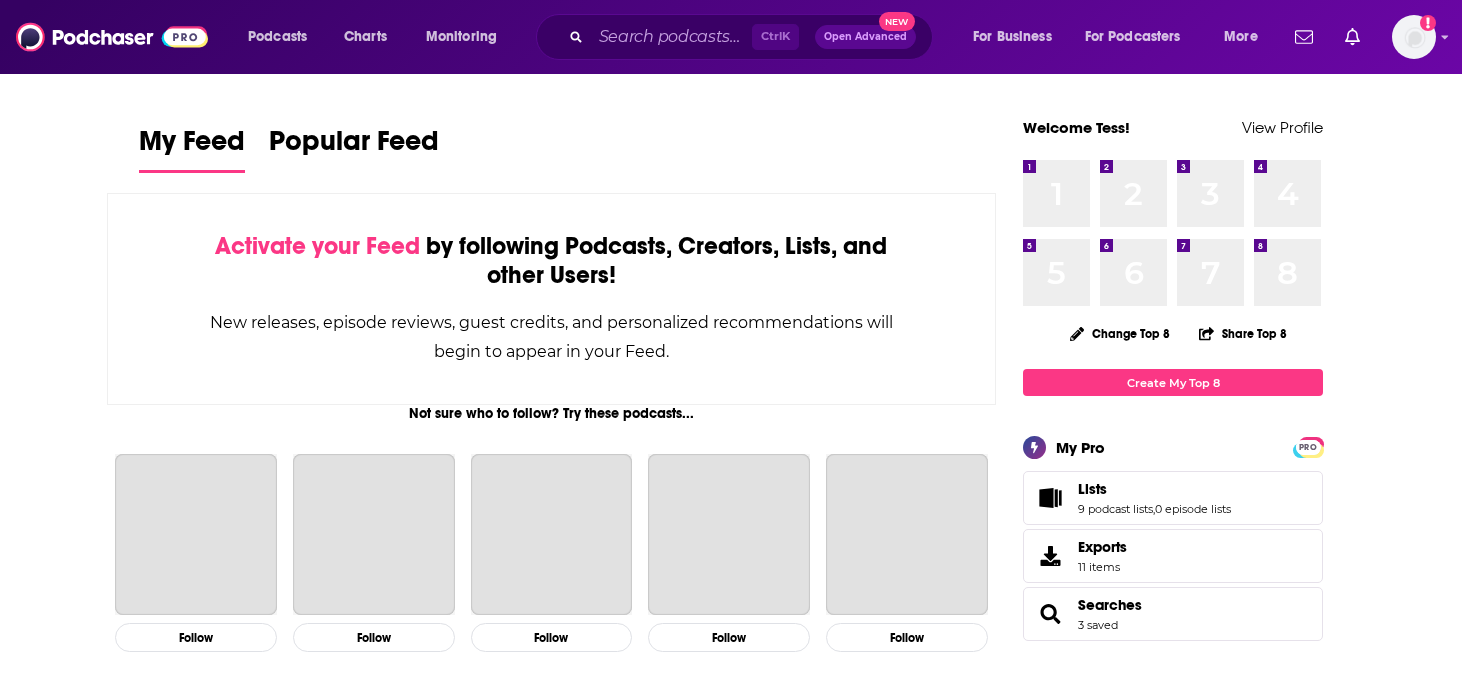 scroll, scrollTop: 0, scrollLeft: 0, axis: both 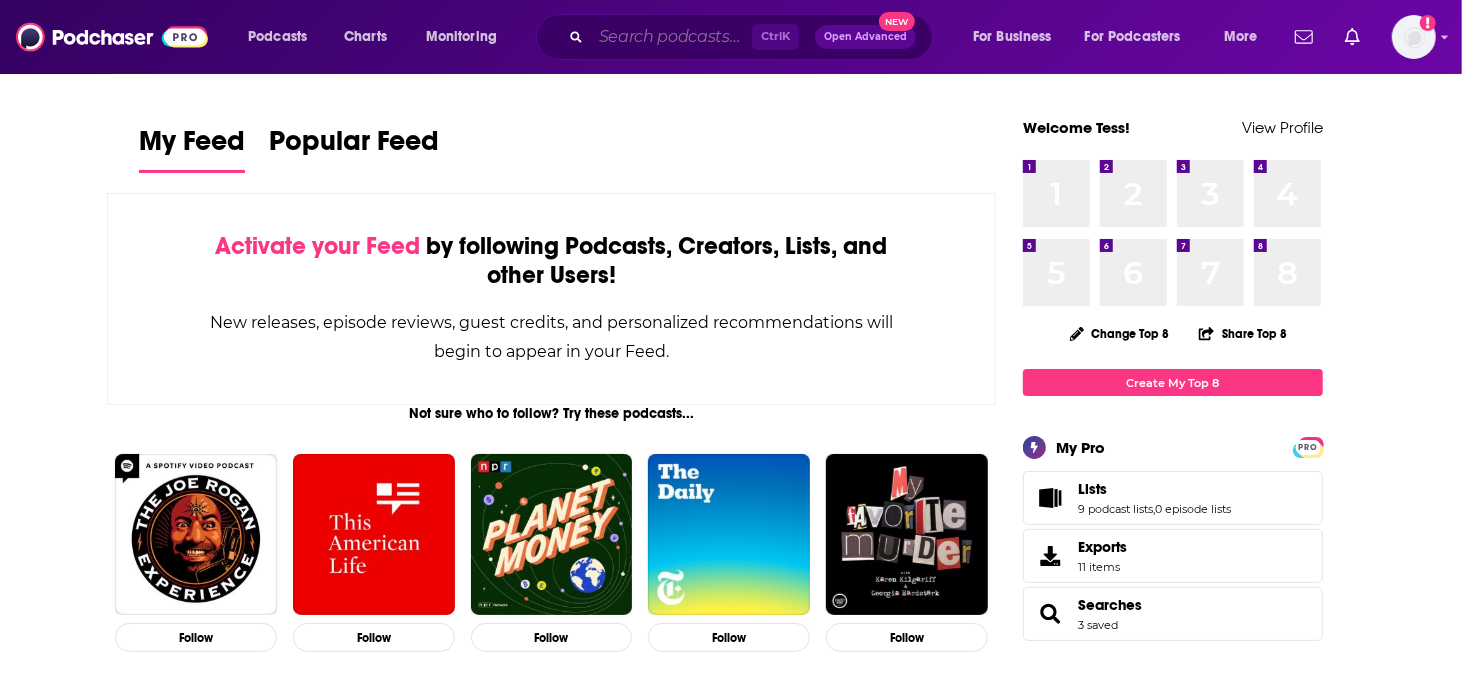 click at bounding box center (671, 37) 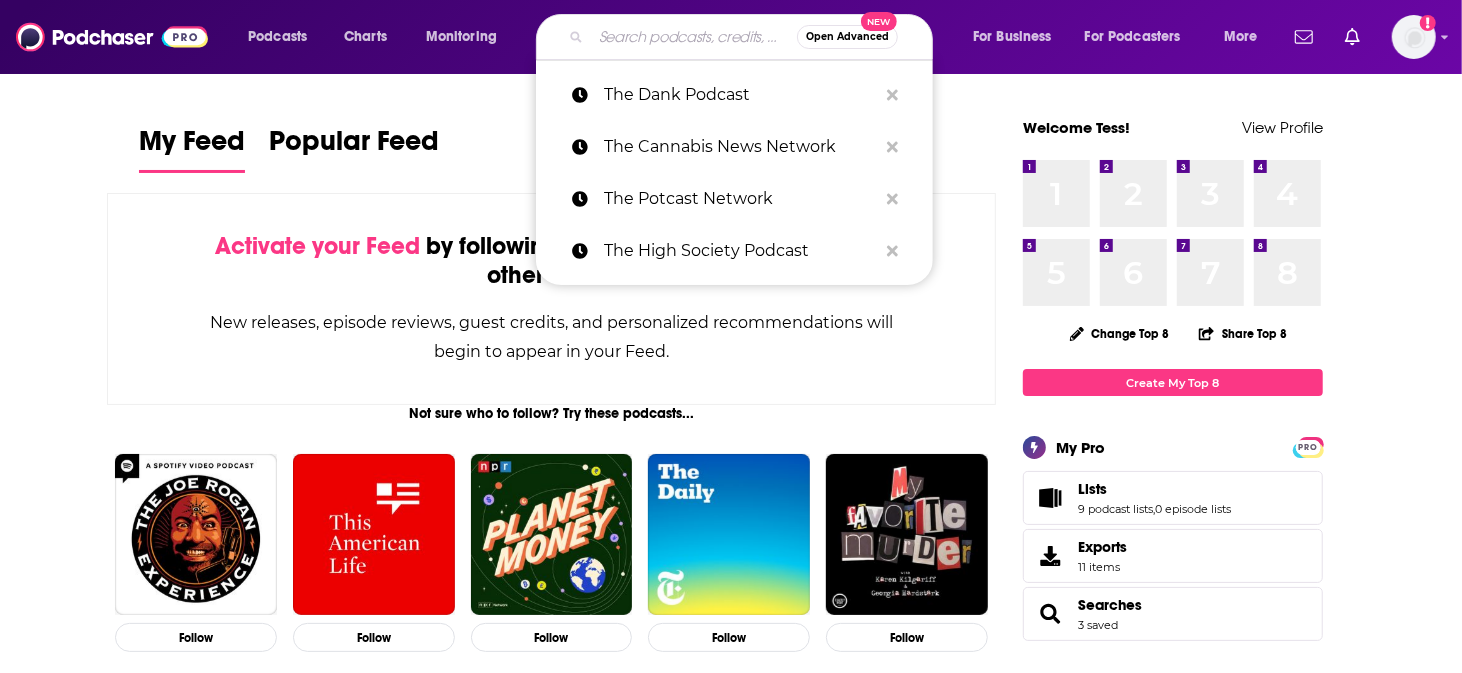 paste on "Andy Stanley Leadership Podcast" 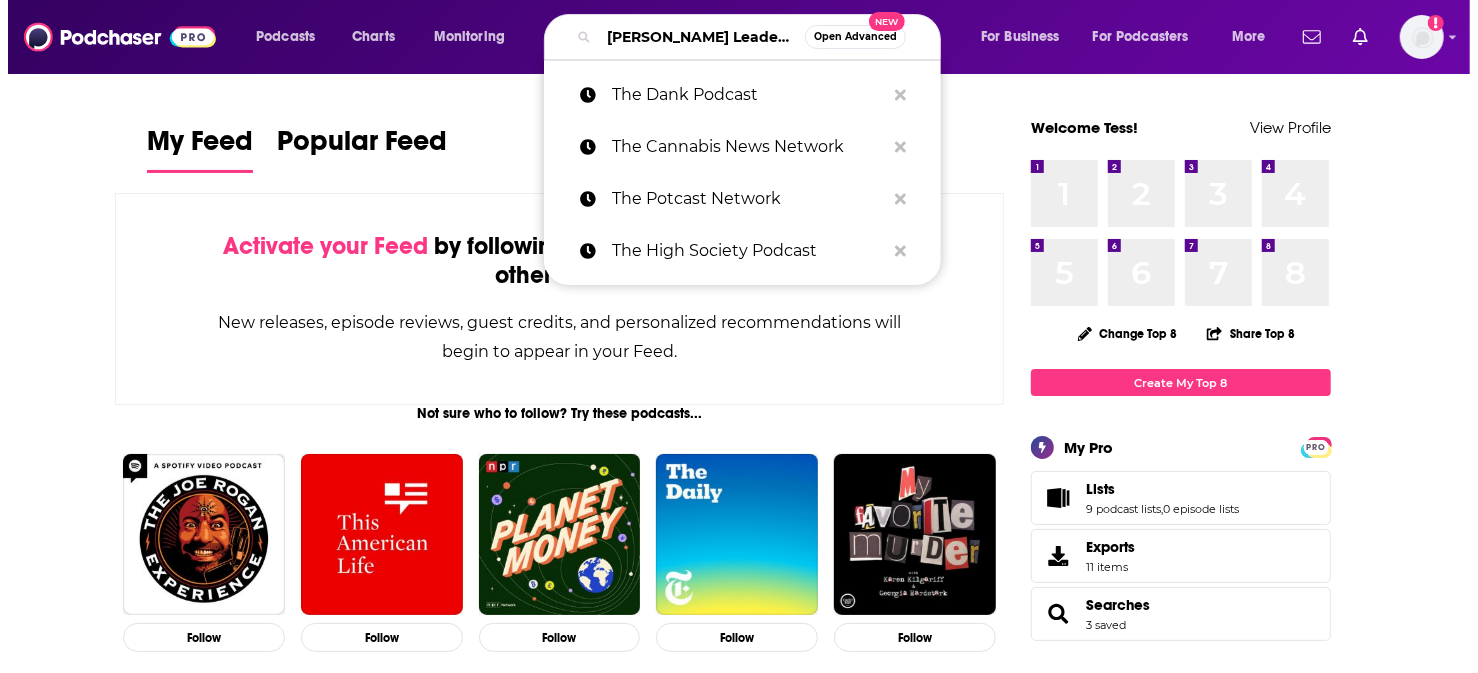 scroll, scrollTop: 0, scrollLeft: 6, axis: horizontal 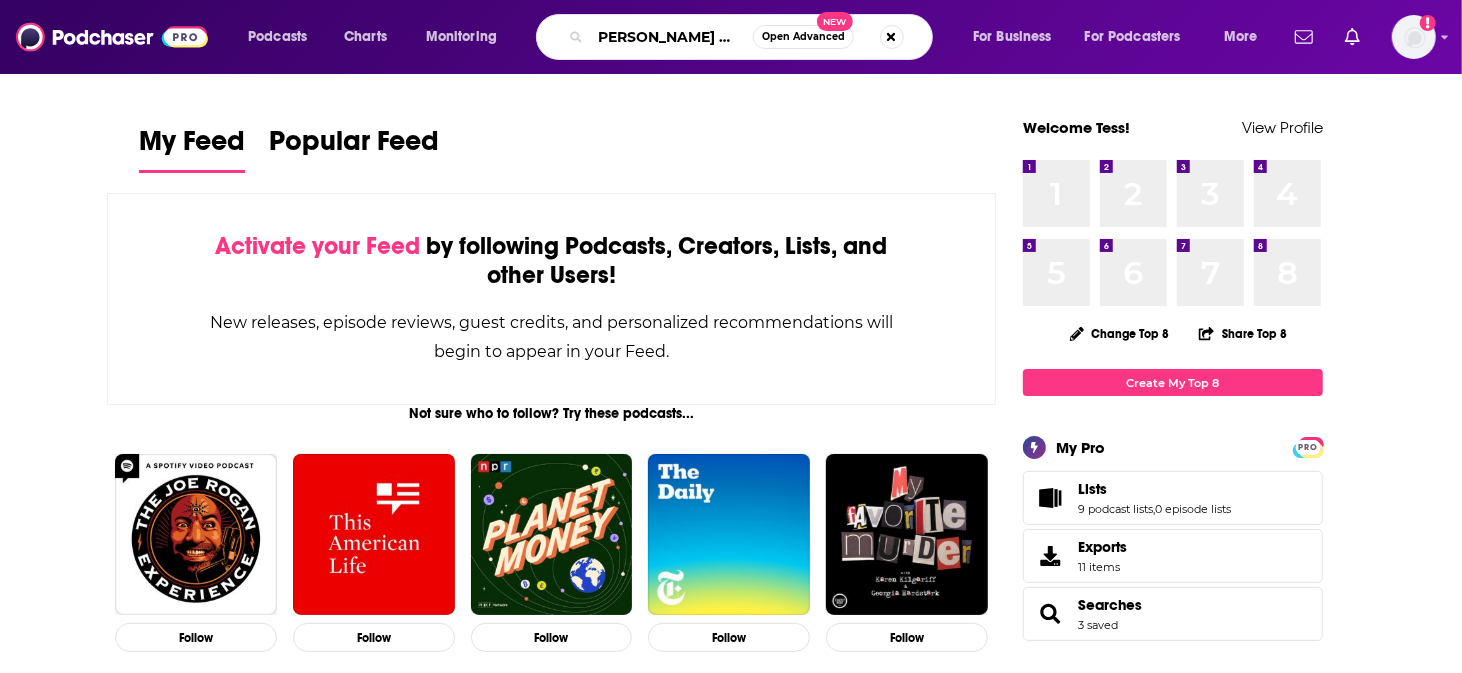 type on "Andy Stanley Leadership Podcast" 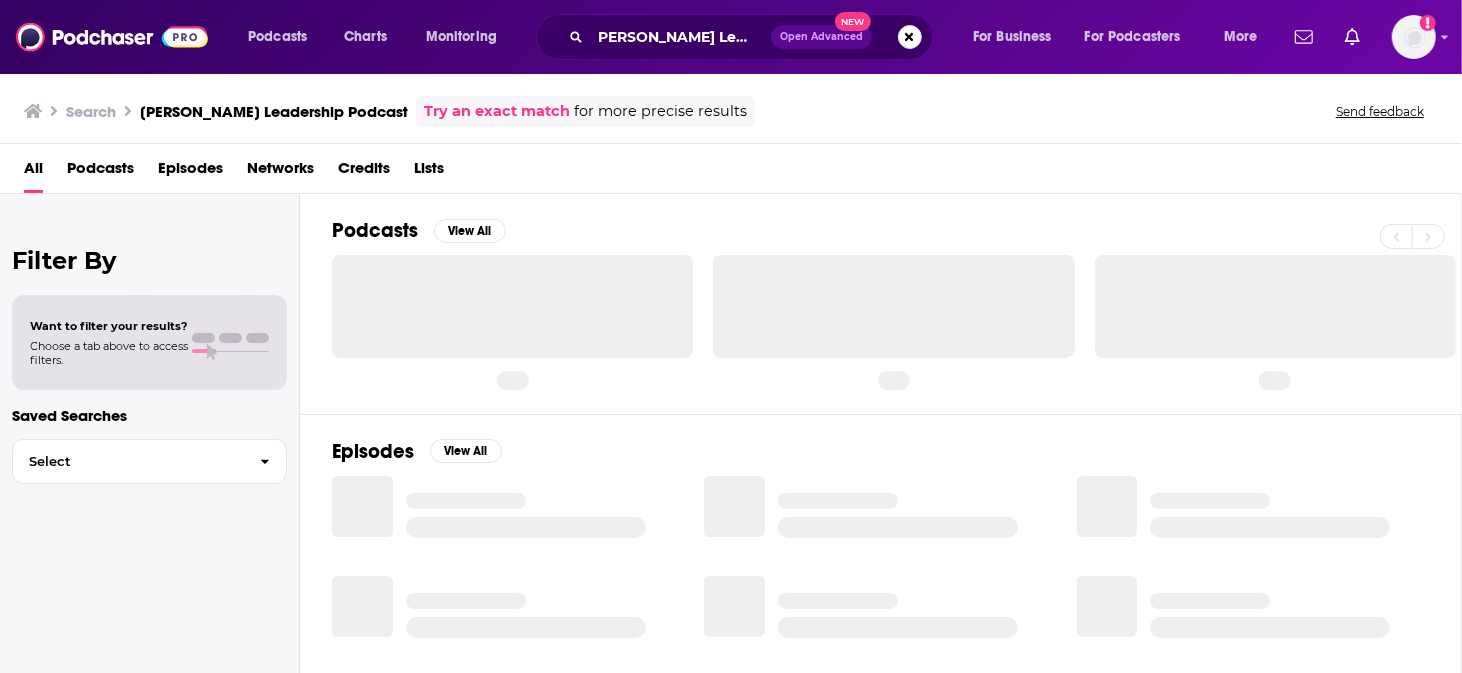 scroll, scrollTop: 0, scrollLeft: 0, axis: both 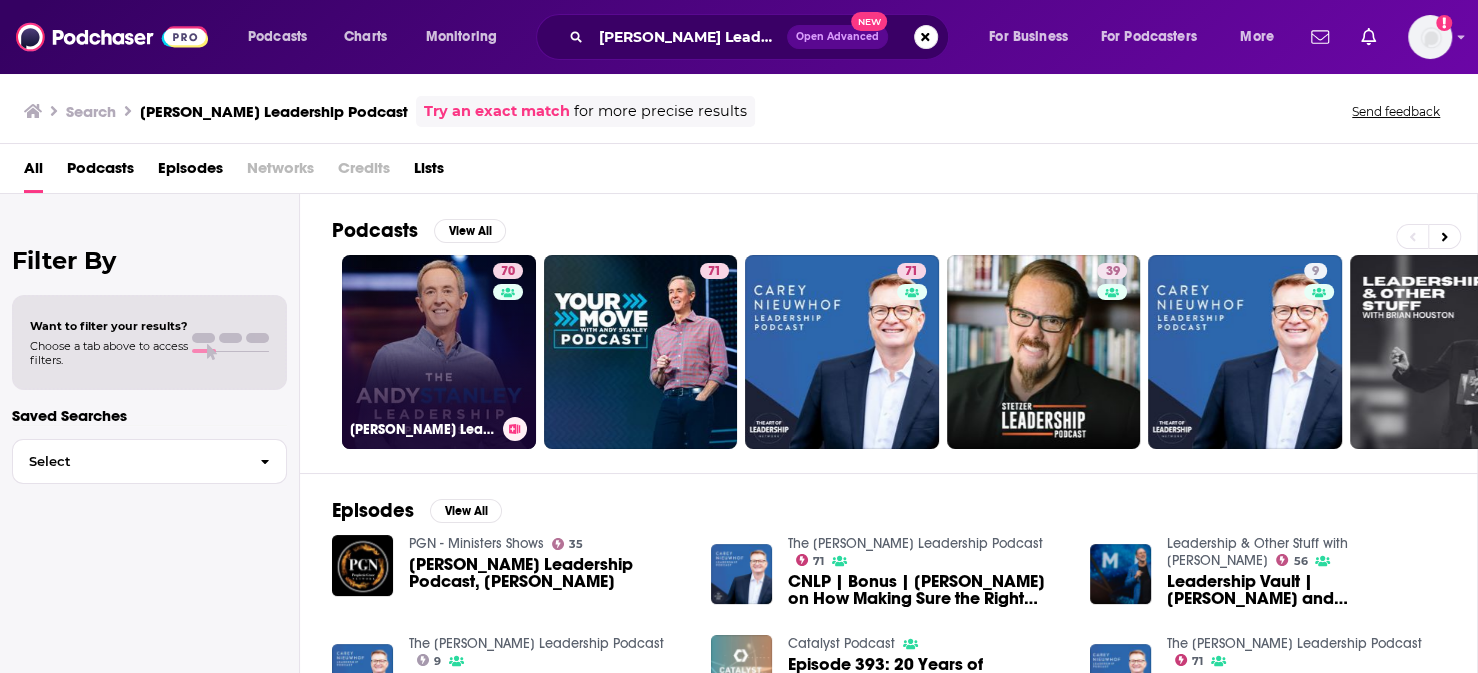 click on "70 Andy Stanley Leadership Podcast" at bounding box center [439, 352] 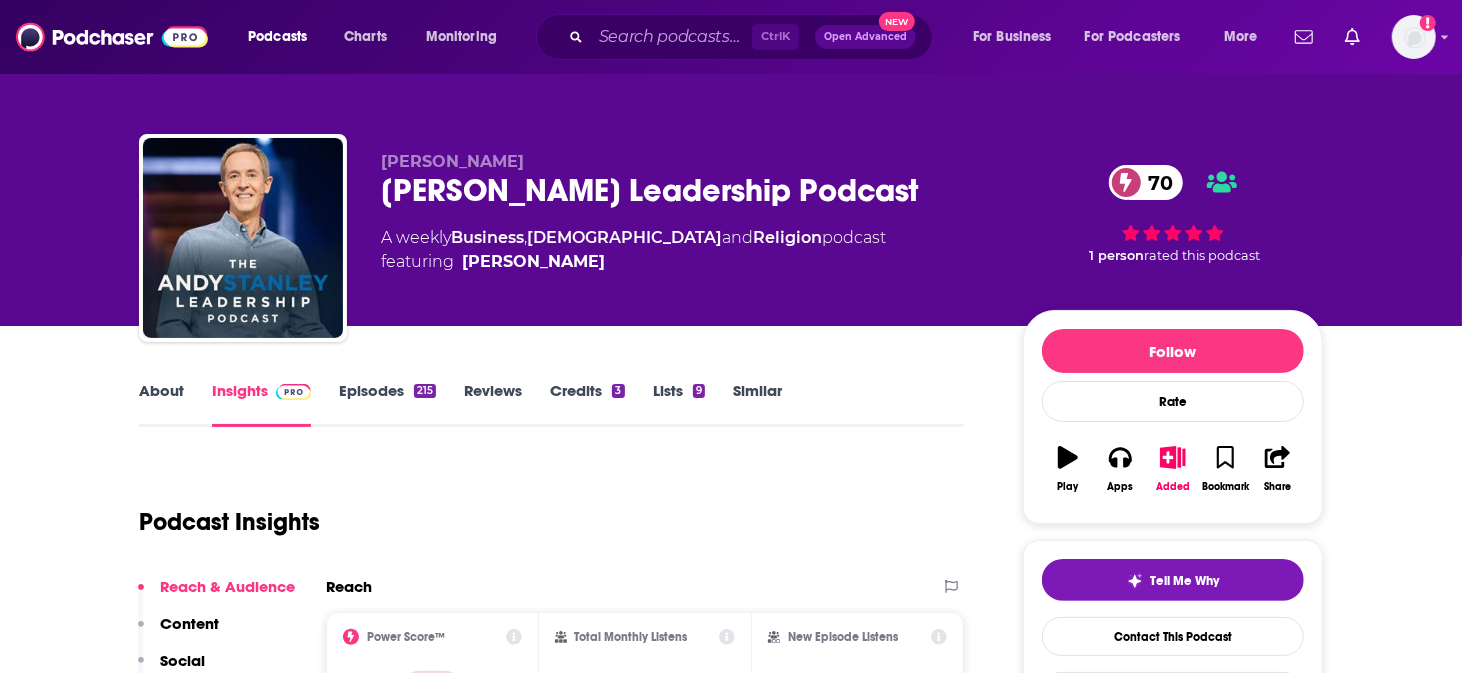 drag, startPoint x: 607, startPoint y: 234, endPoint x: 584, endPoint y: 238, distance: 23.345236 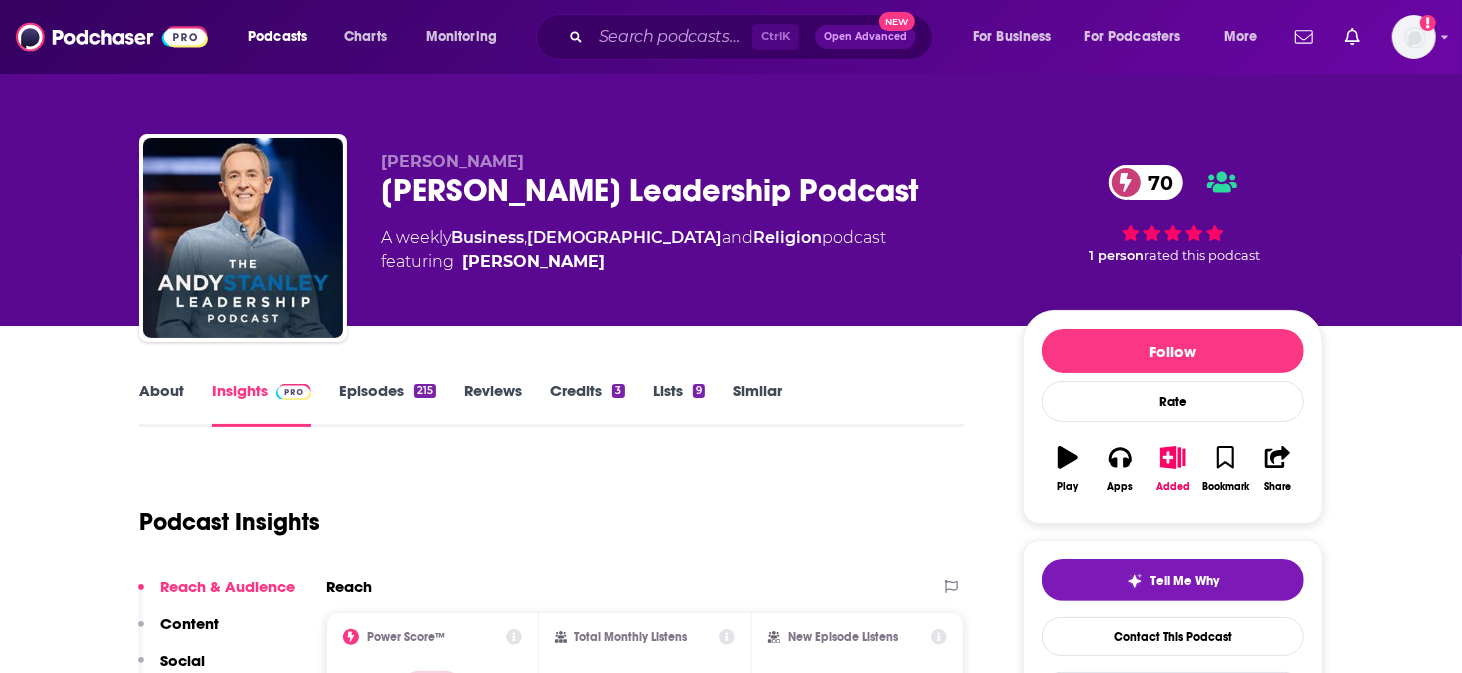 click on "featuring  Andy Stanley" at bounding box center (633, 262) 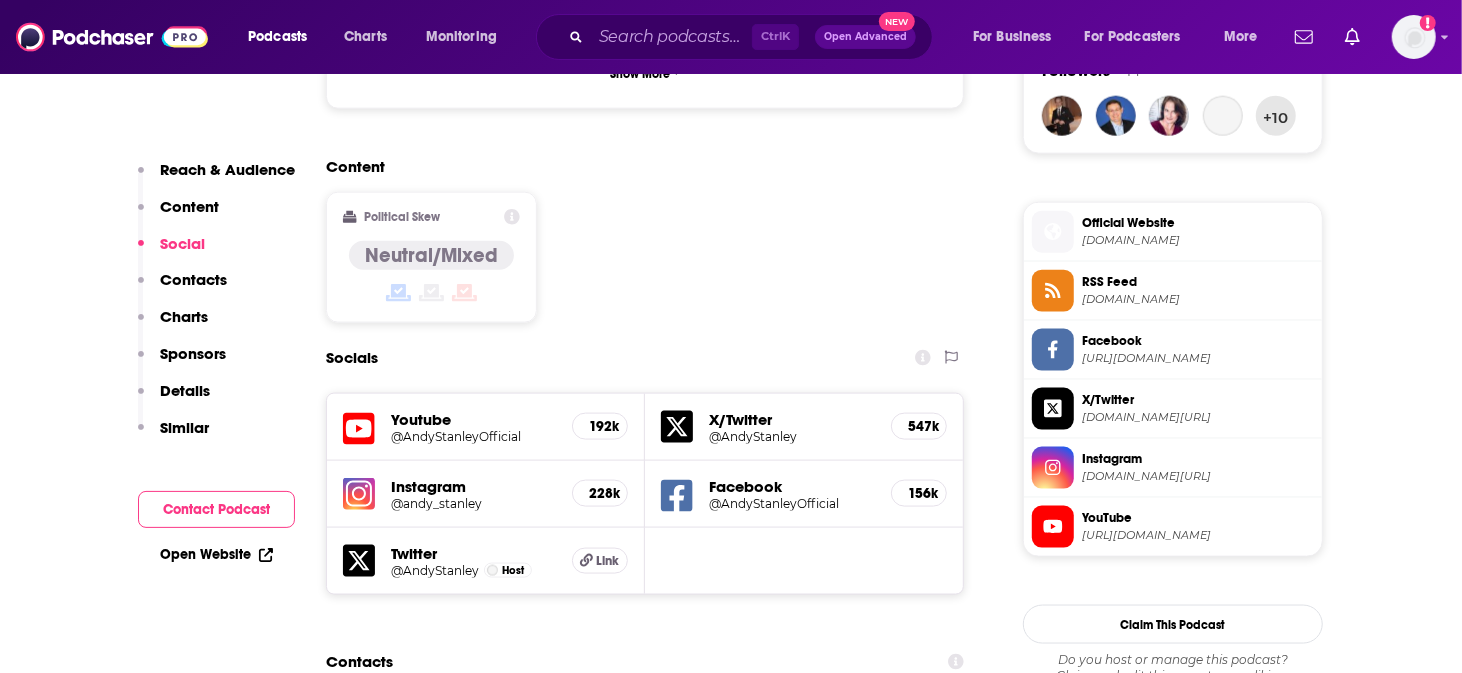 scroll, scrollTop: 1666, scrollLeft: 0, axis: vertical 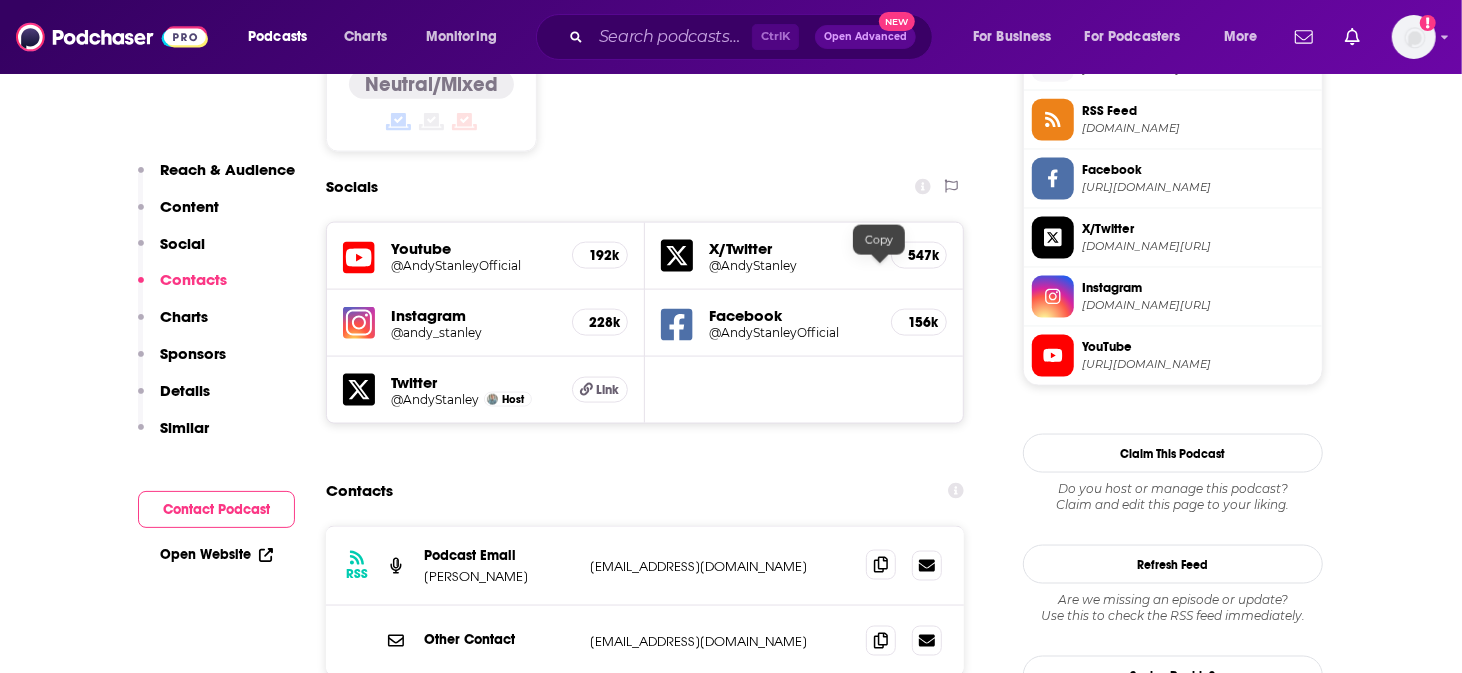 click 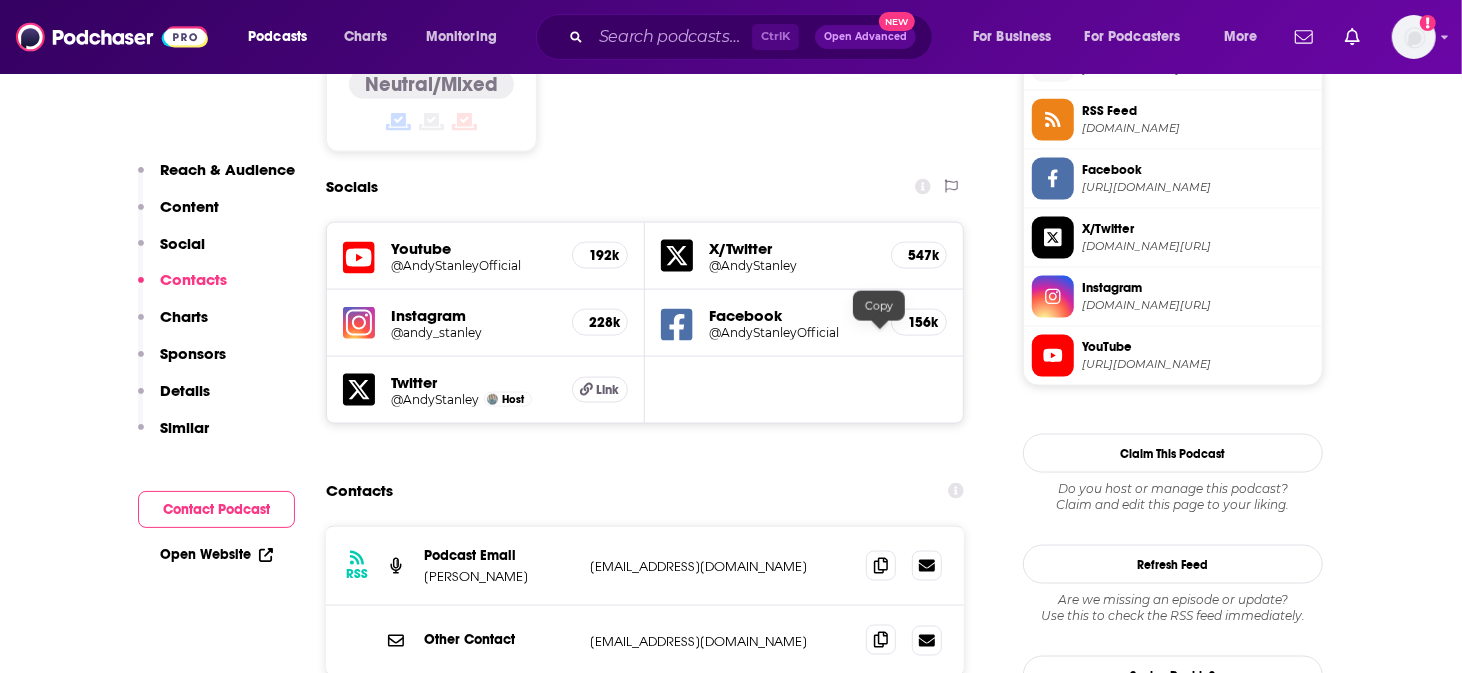 click 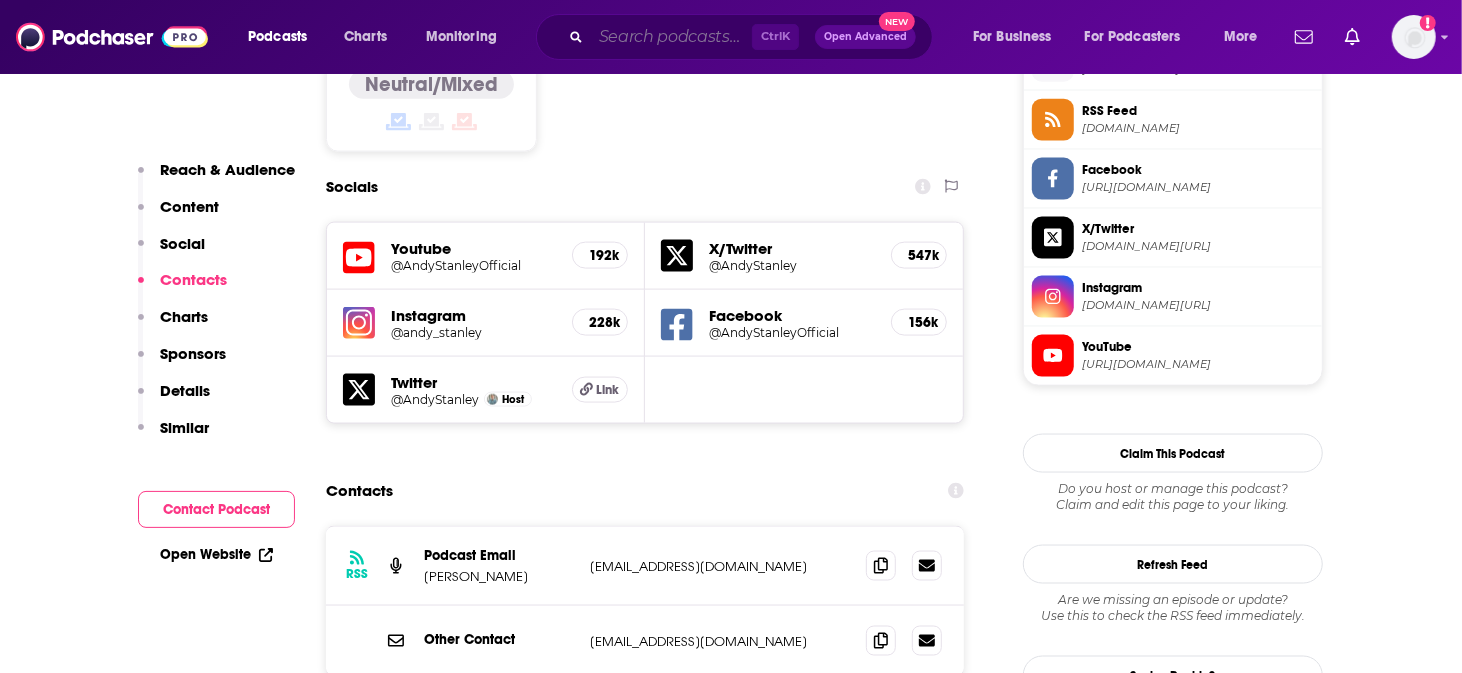 click at bounding box center (671, 37) 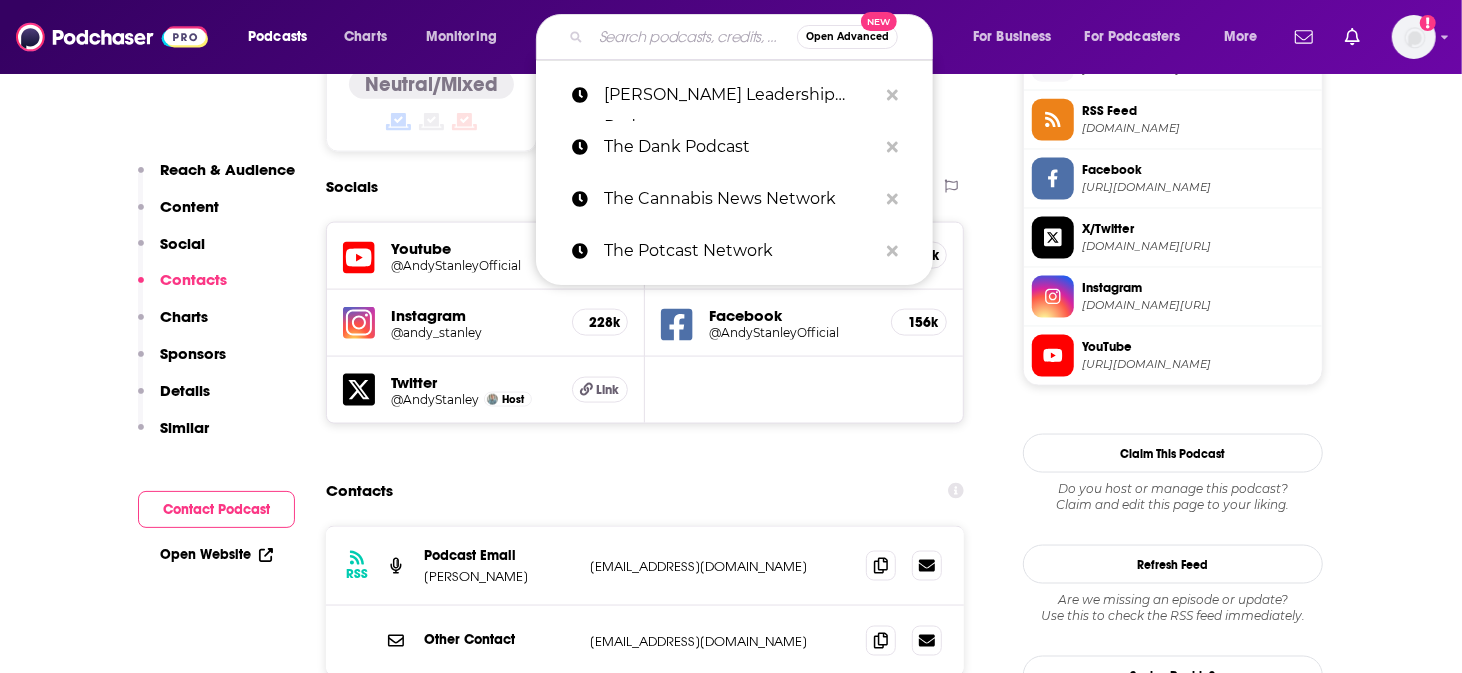 paste on "How Leaders Lead with David Novak" 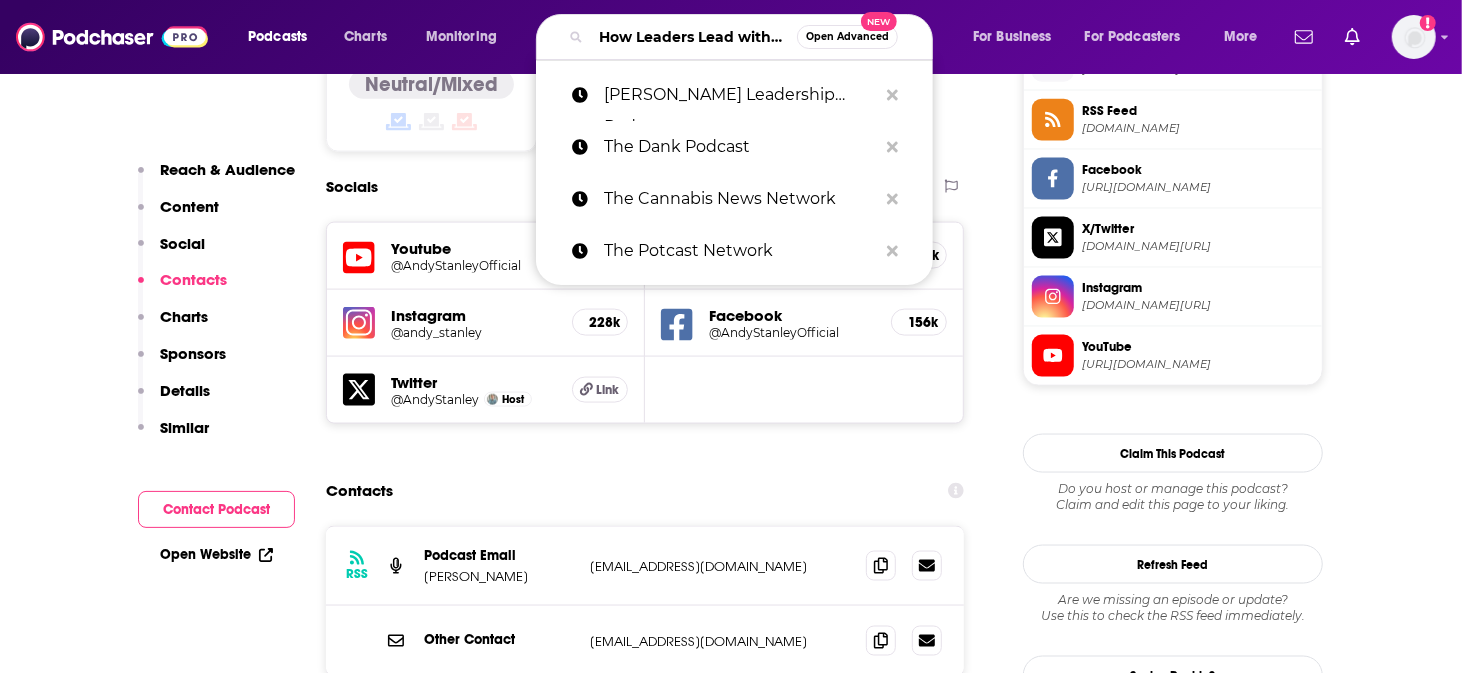 scroll, scrollTop: 0, scrollLeft: 27, axis: horizontal 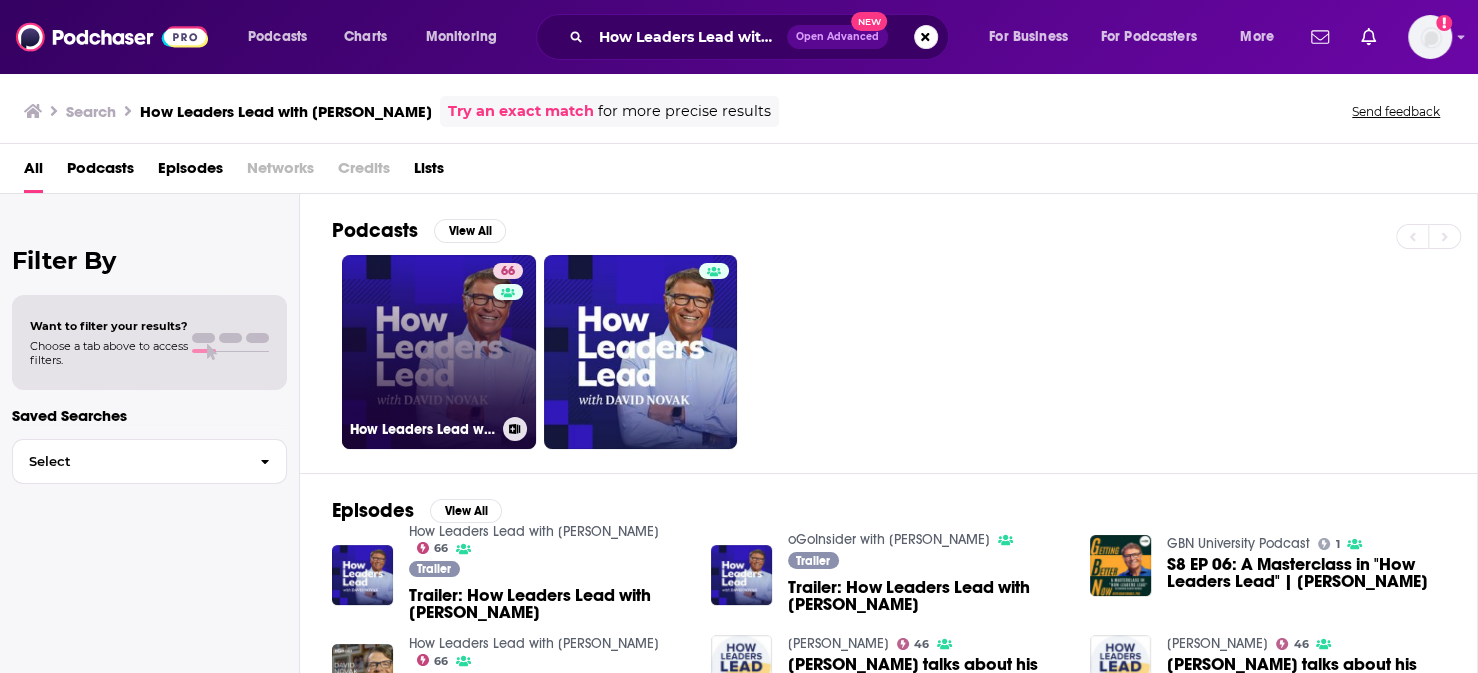 click on "66 How Leaders Lead with David Novak" at bounding box center (439, 352) 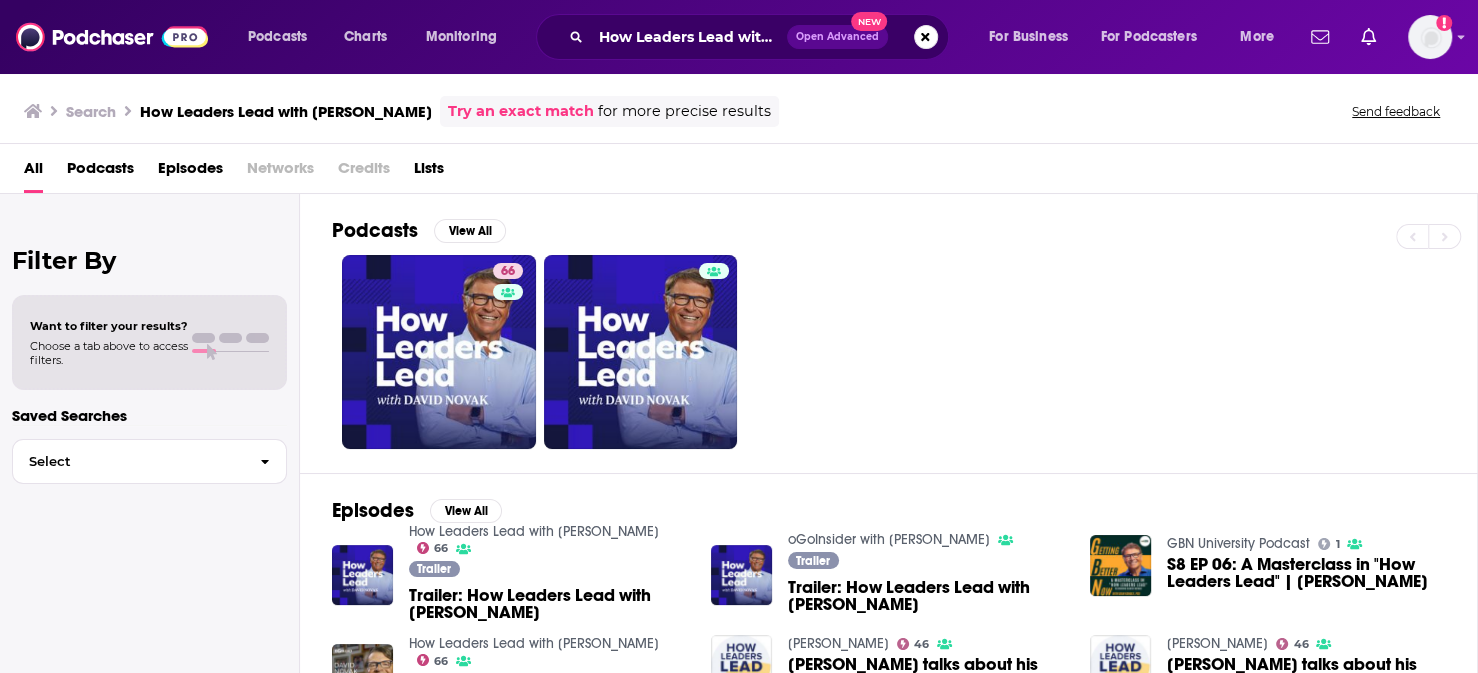 click on "Podcasts Charts Monitoring How Leaders Lead with David Novak Open Advanced New For Business For Podcasters More Add a profile image" at bounding box center (739, 37) 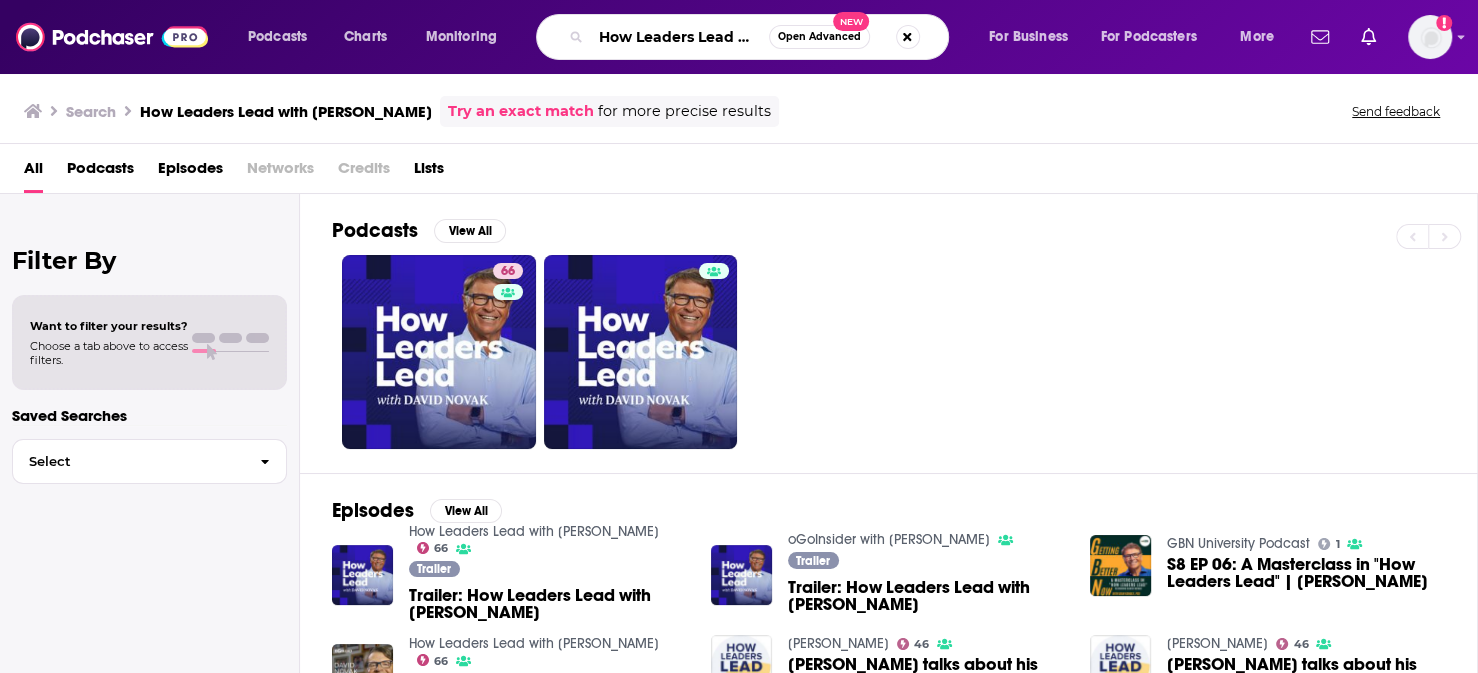 click on "How Leaders Lead with David Novak" at bounding box center [680, 37] 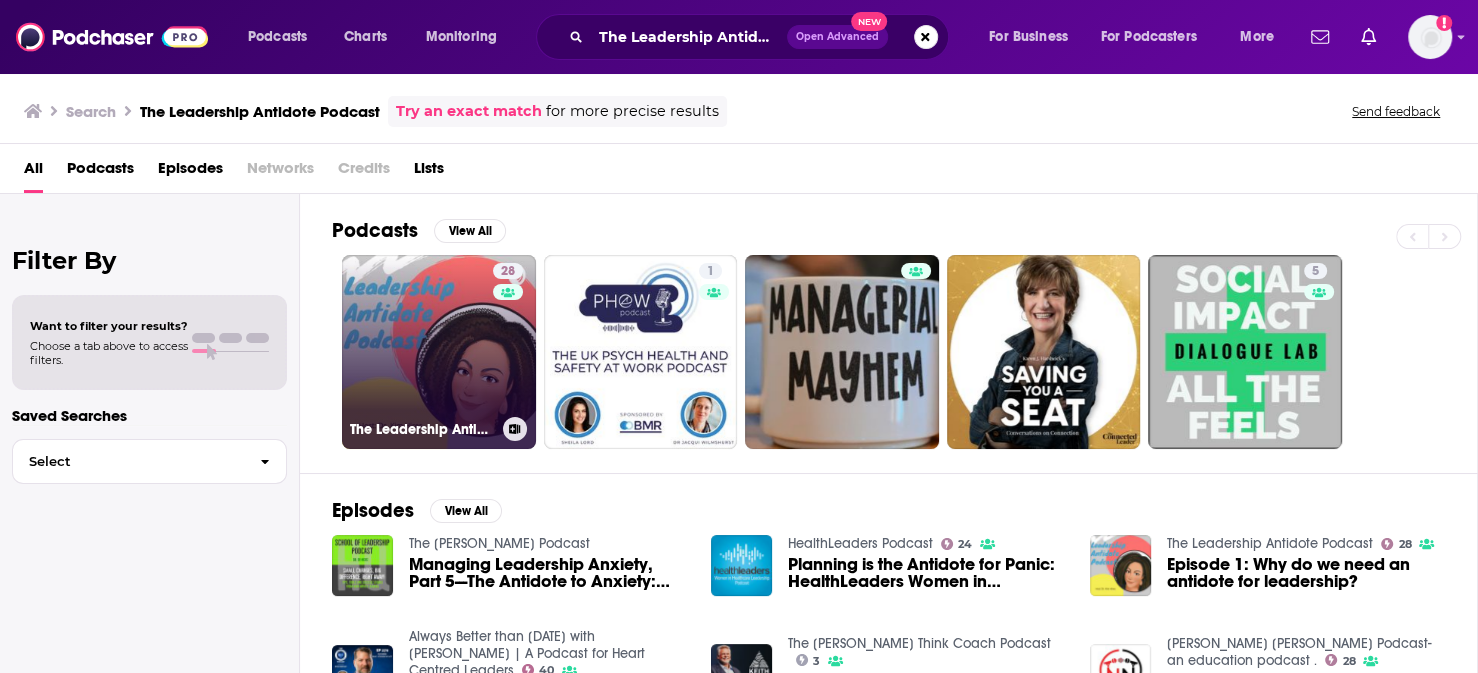 click on "28 The Leadership Antidote Podcast" at bounding box center [439, 352] 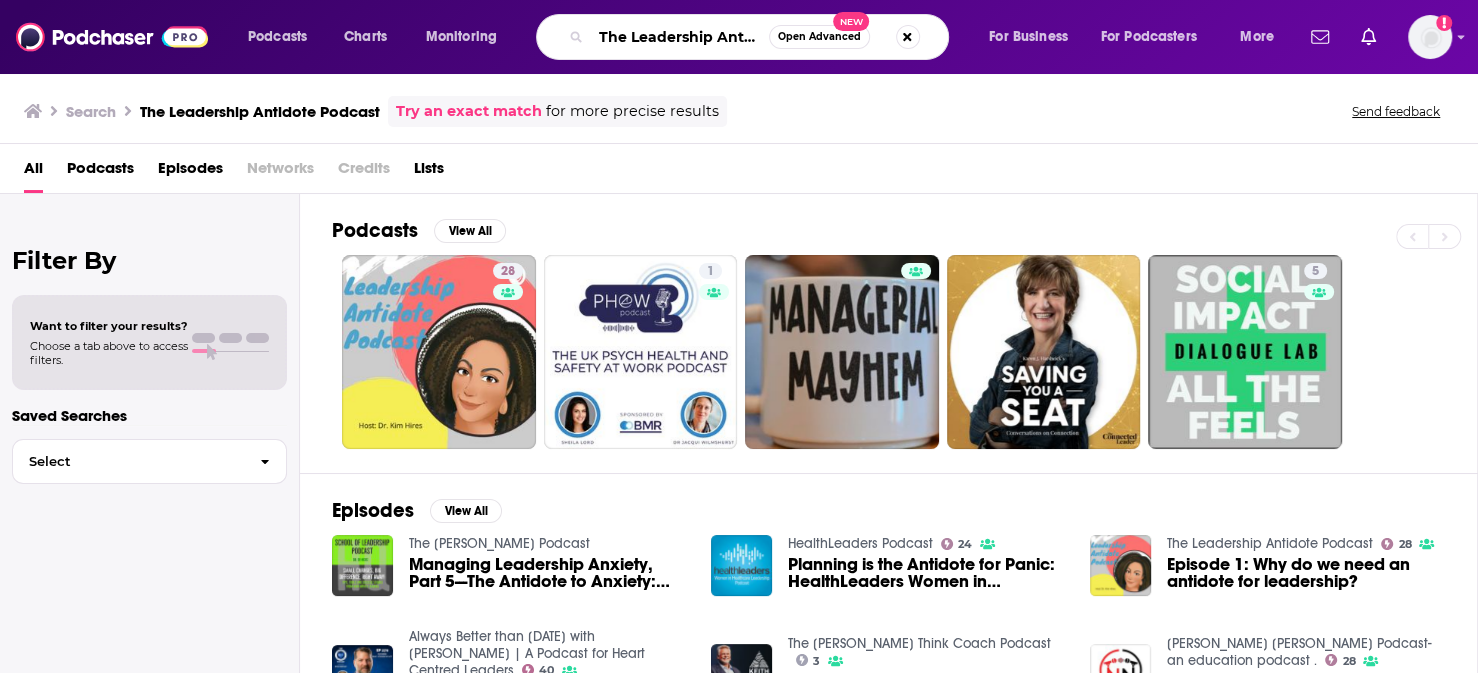 click on "The Leadership Antidote Podcast" at bounding box center [680, 37] 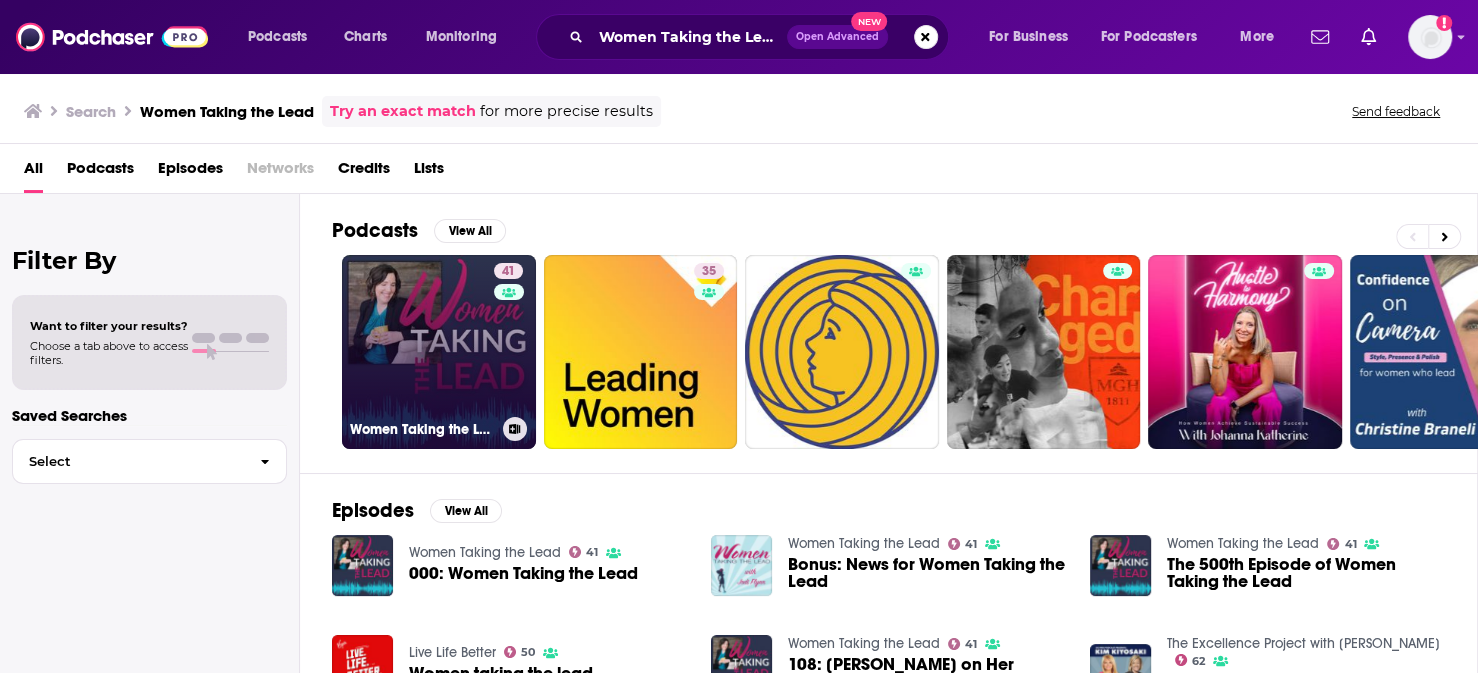 click on "41 Women Taking the Lead" at bounding box center [439, 352] 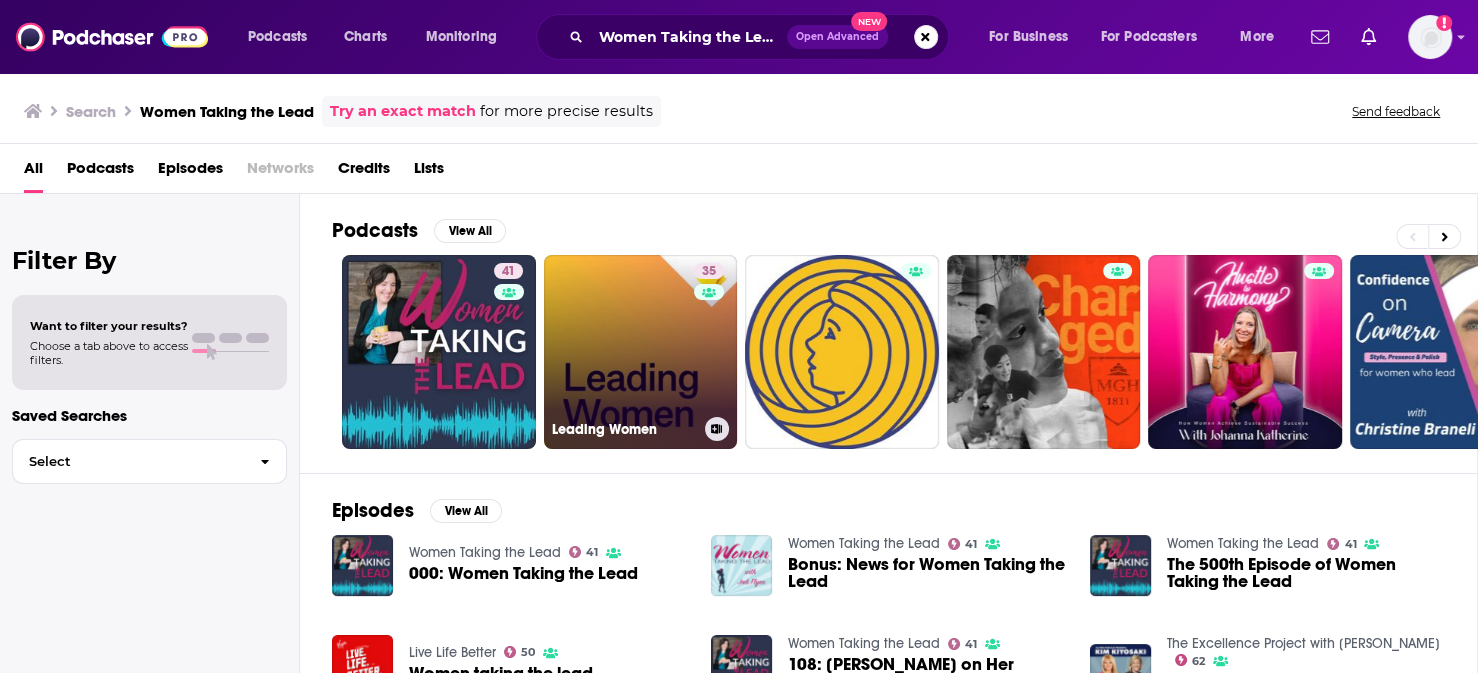 click on "35 Leading Women" at bounding box center [641, 352] 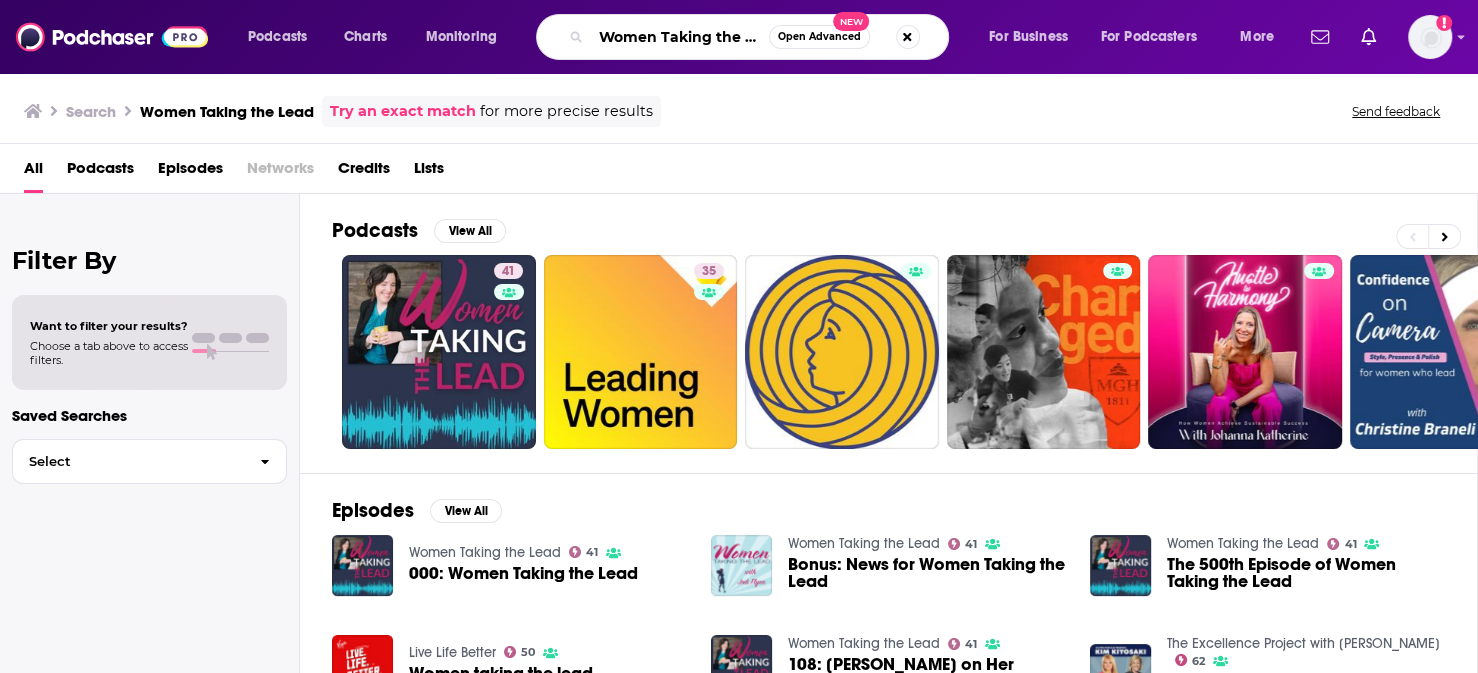 click on "Women Taking the Lead" at bounding box center [680, 37] 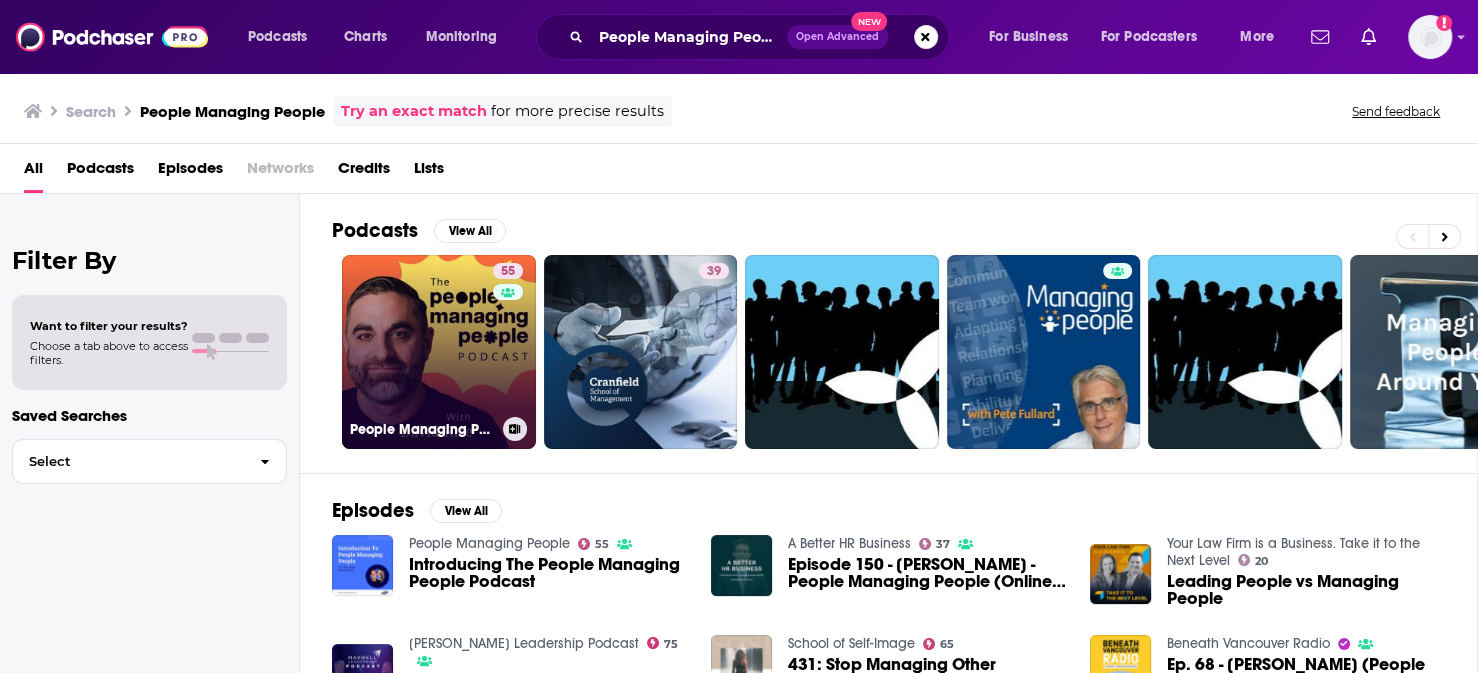 click on "55 People Managing People" at bounding box center (439, 352) 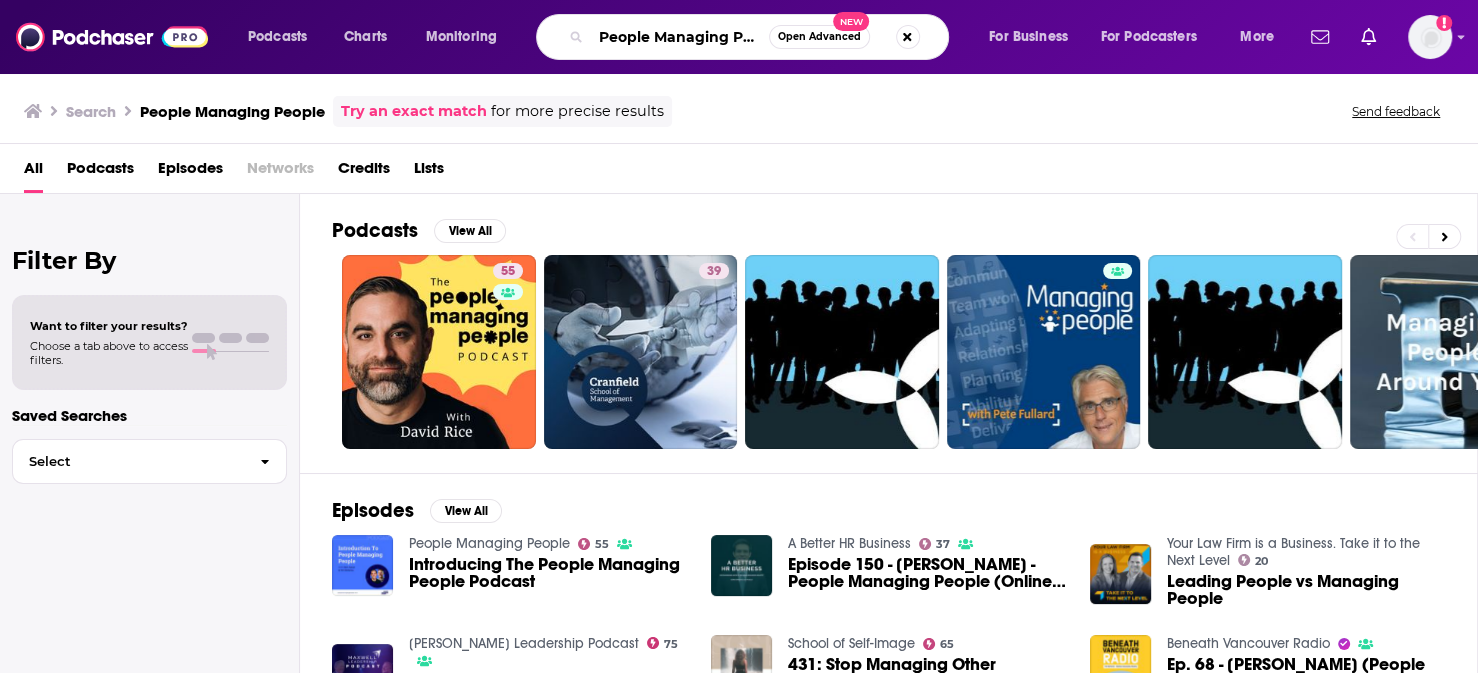 click on "People Managing People" at bounding box center (680, 37) 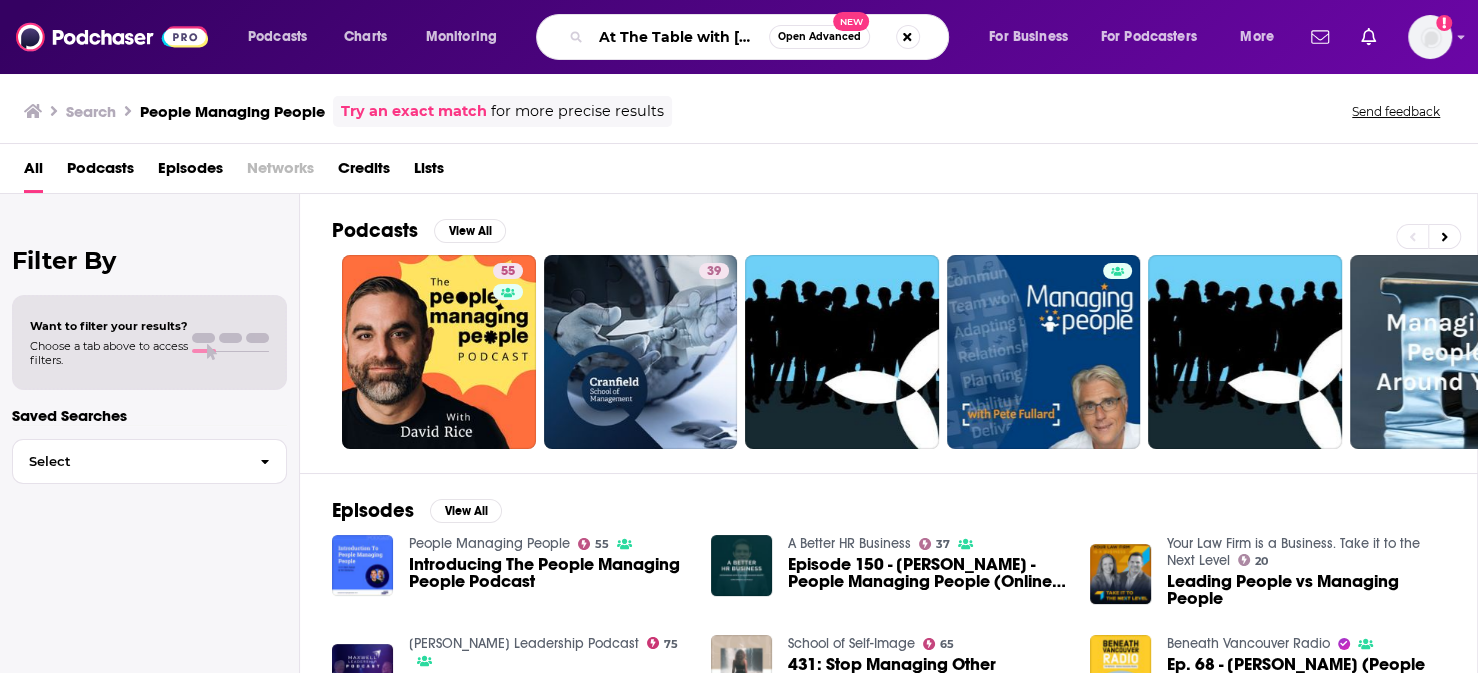 type on "At The Table with [PERSON_NAME]" 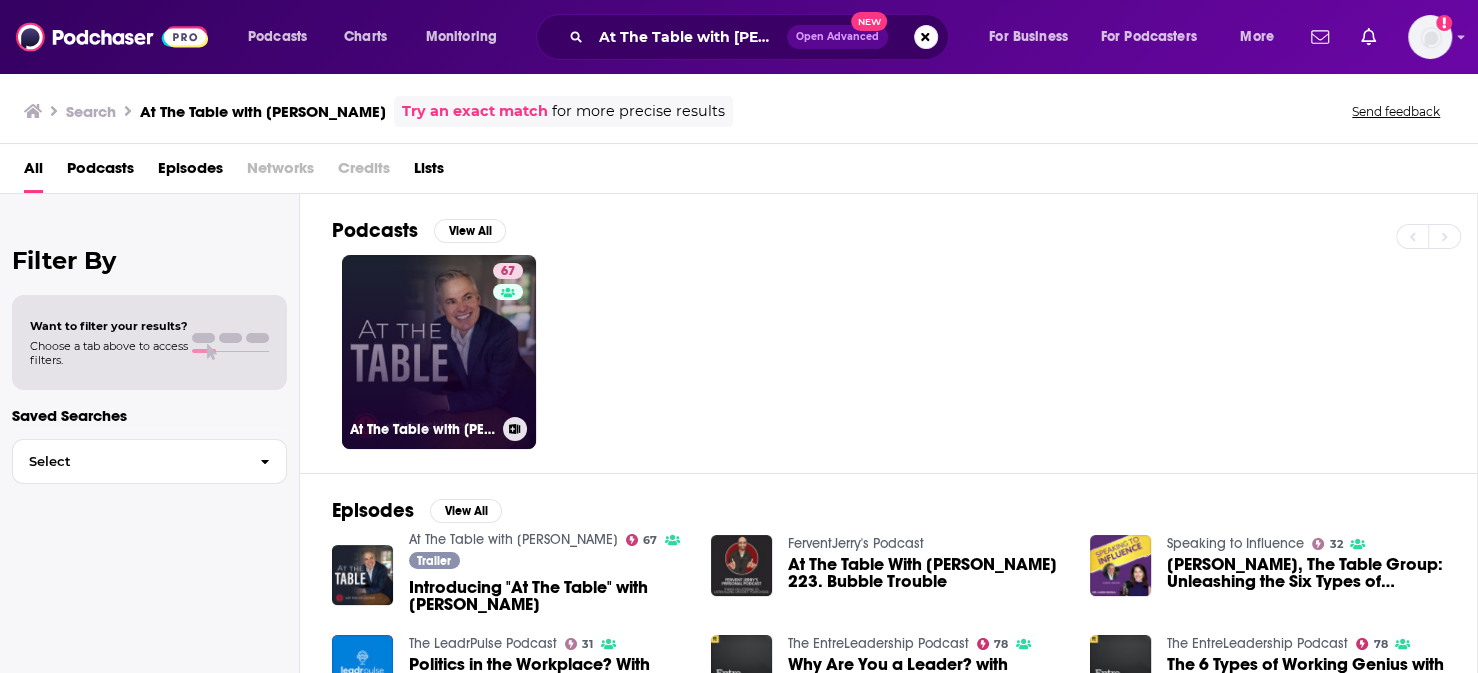 drag, startPoint x: 412, startPoint y: 279, endPoint x: 402, endPoint y: 369, distance: 90.55385 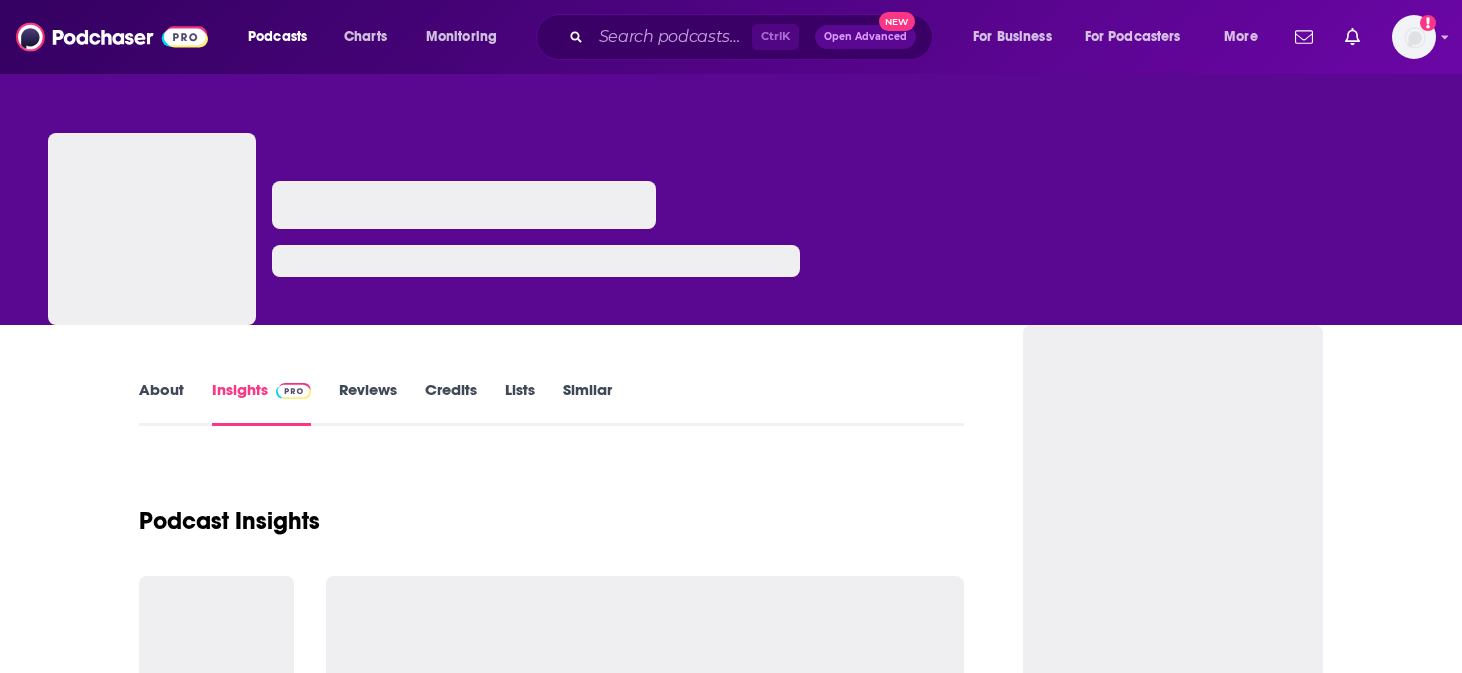 scroll, scrollTop: 0, scrollLeft: 0, axis: both 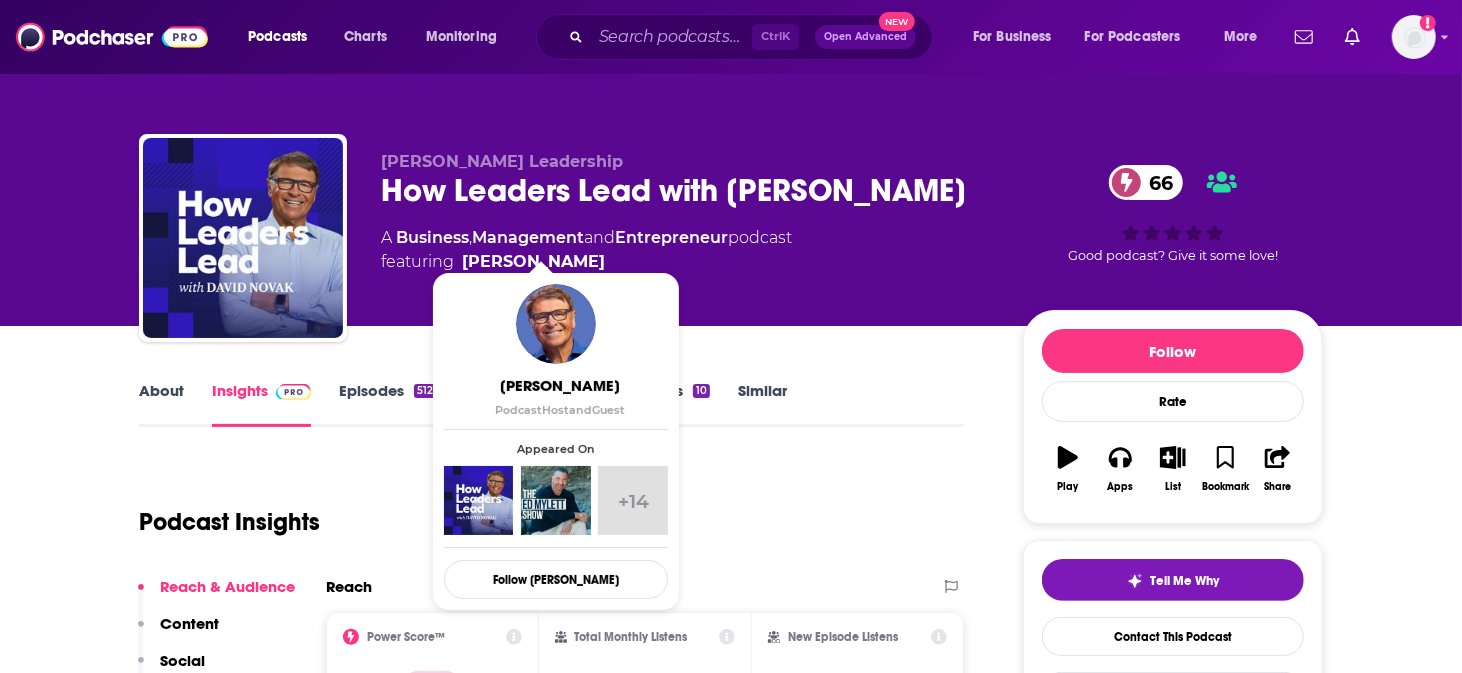 drag, startPoint x: 556, startPoint y: 229, endPoint x: 585, endPoint y: 238, distance: 30.364452 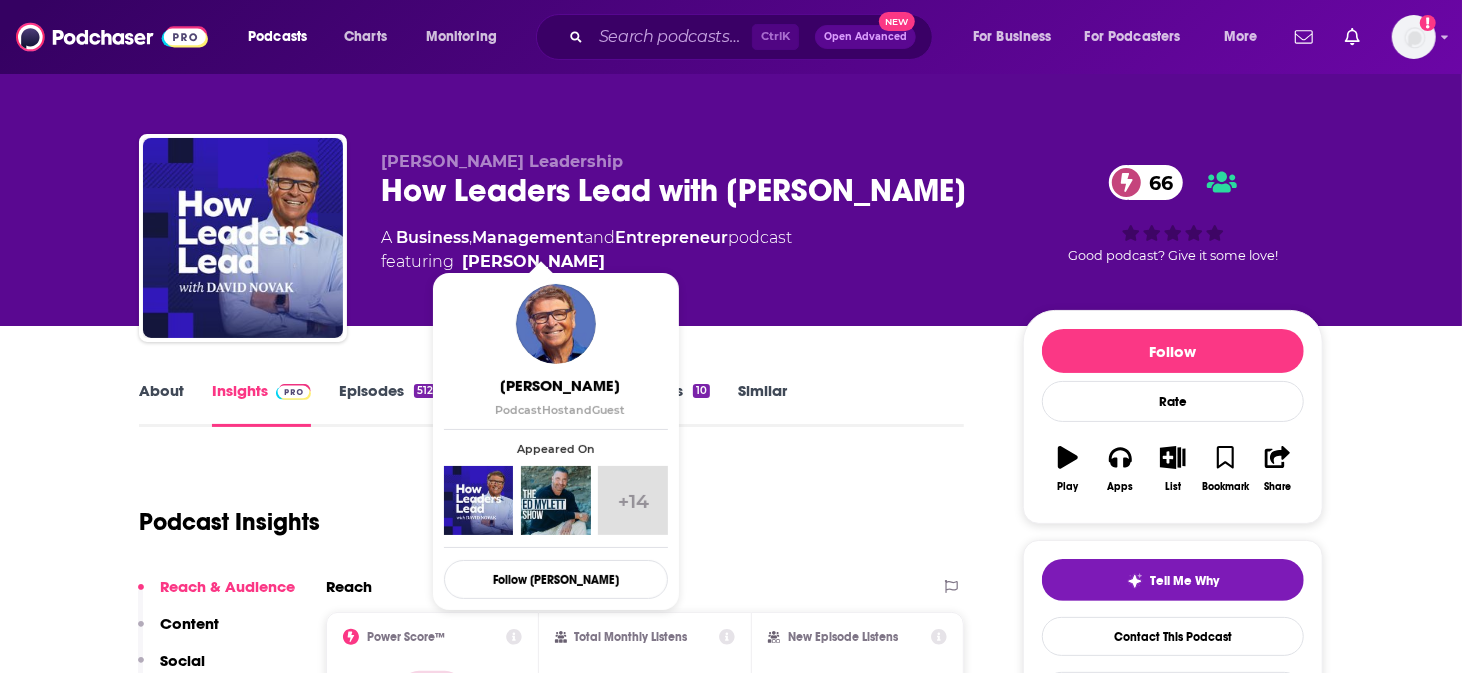 click on "featuring  David Novak" 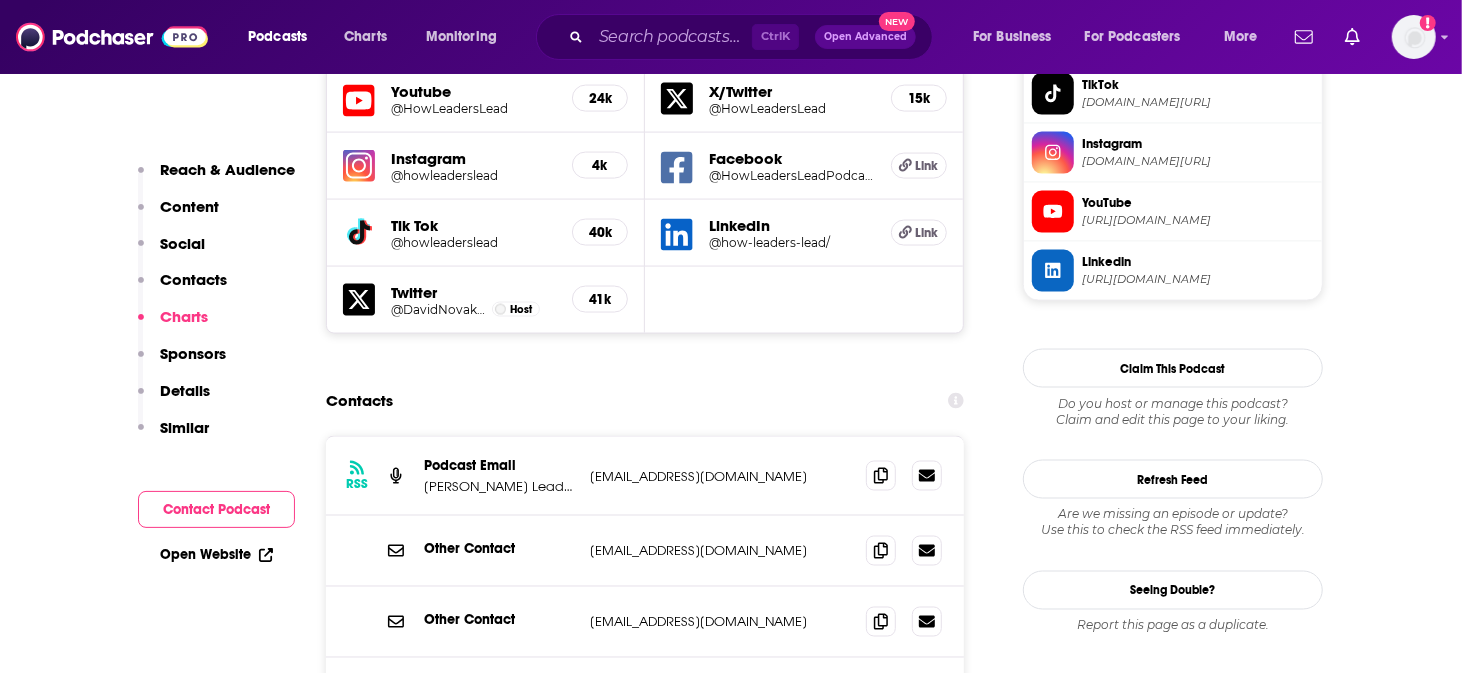 scroll, scrollTop: 1833, scrollLeft: 0, axis: vertical 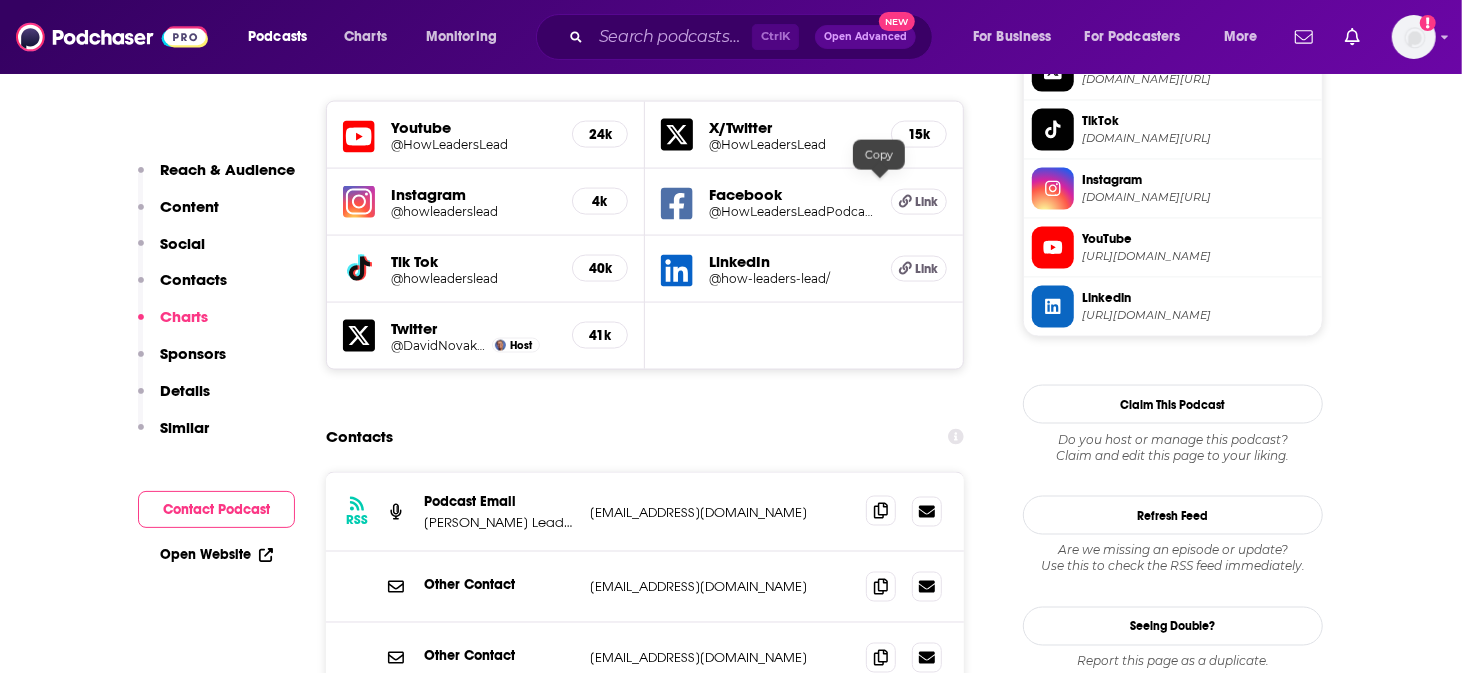 click 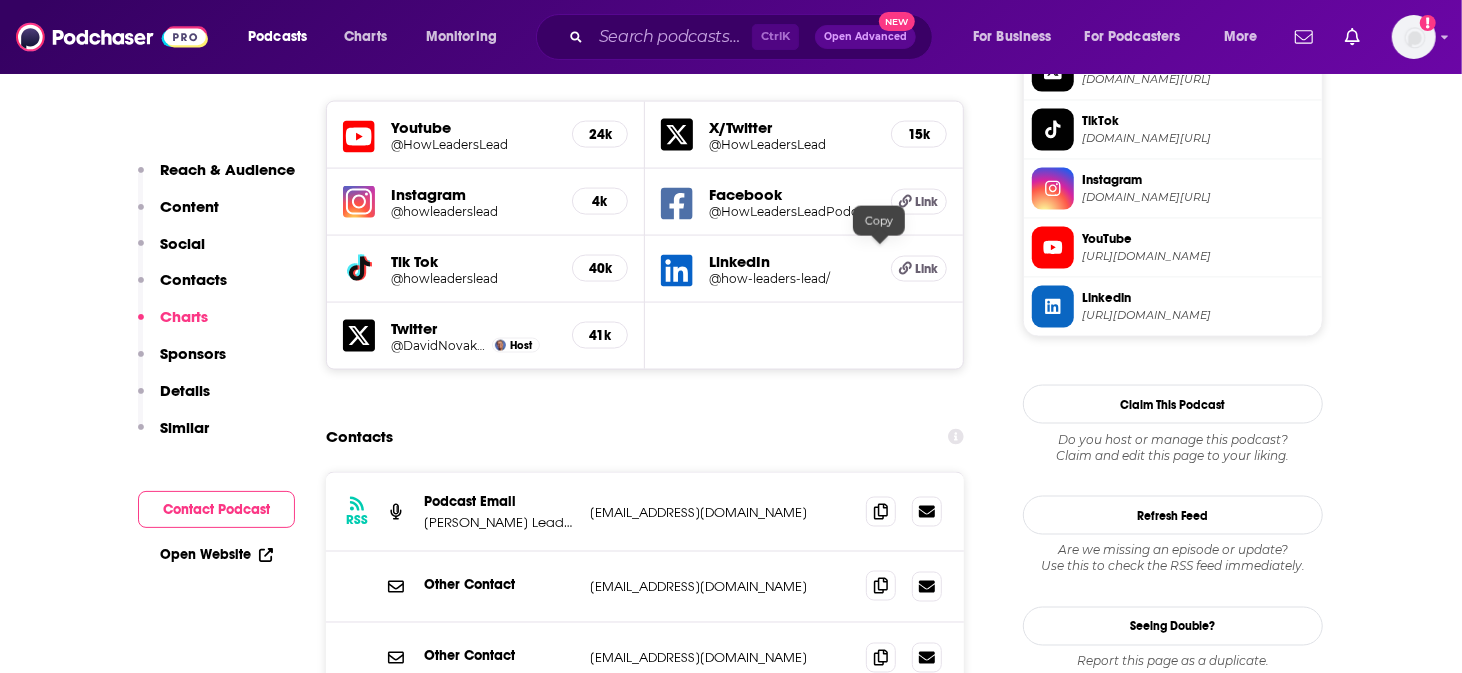 click 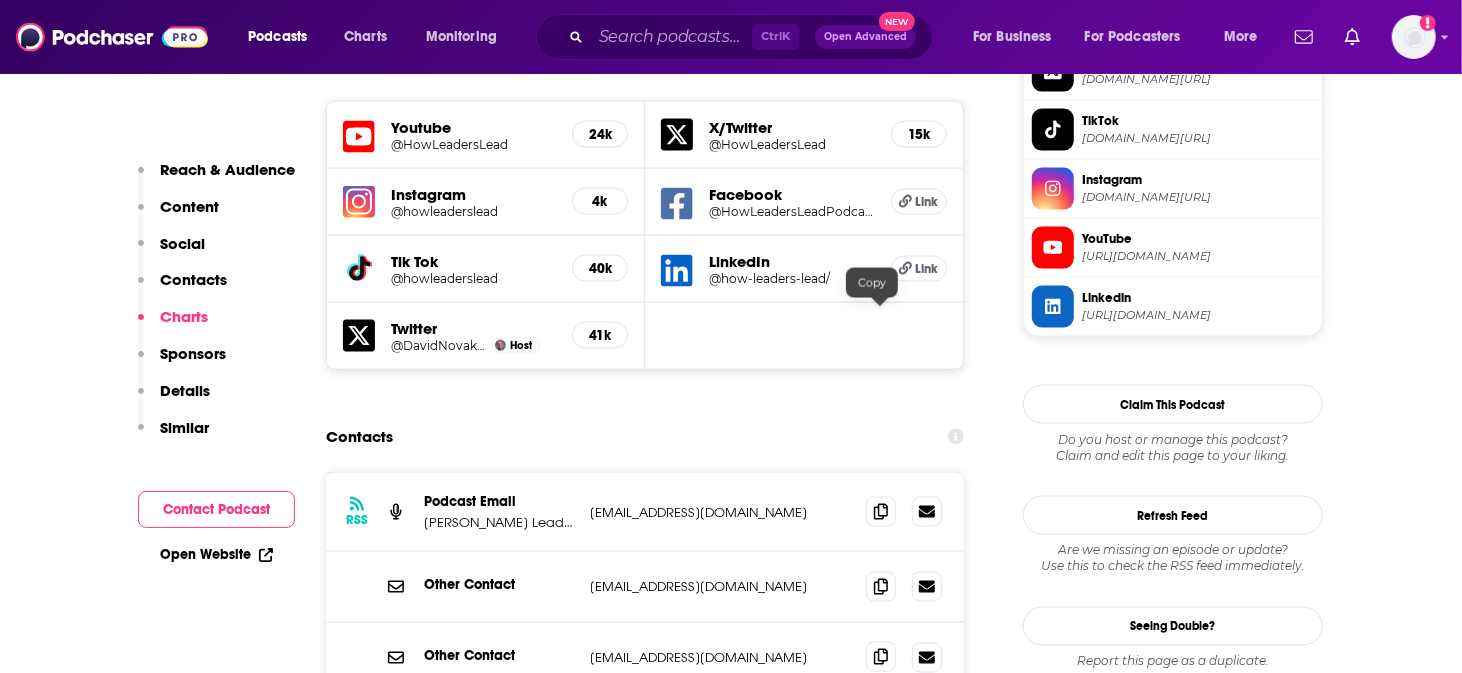 click at bounding box center [881, 657] 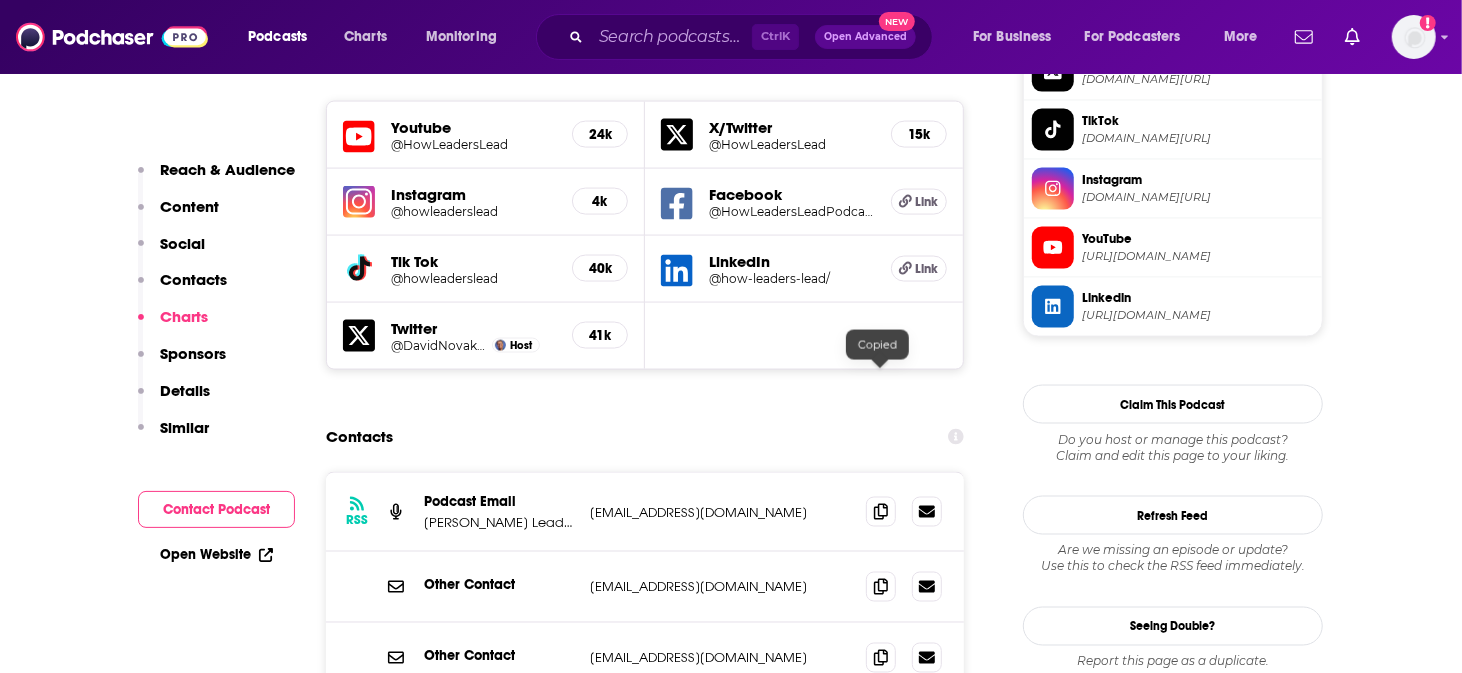 click at bounding box center (881, 728) 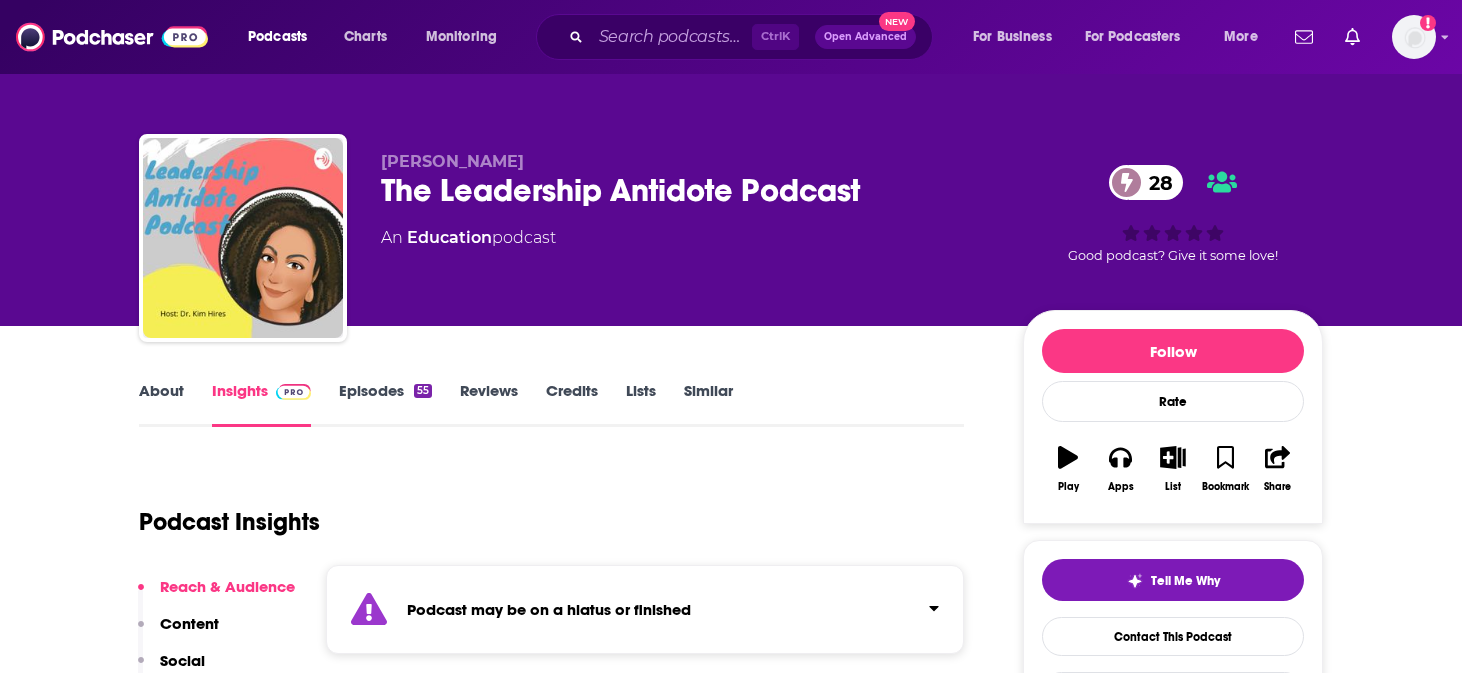 scroll, scrollTop: 0, scrollLeft: 0, axis: both 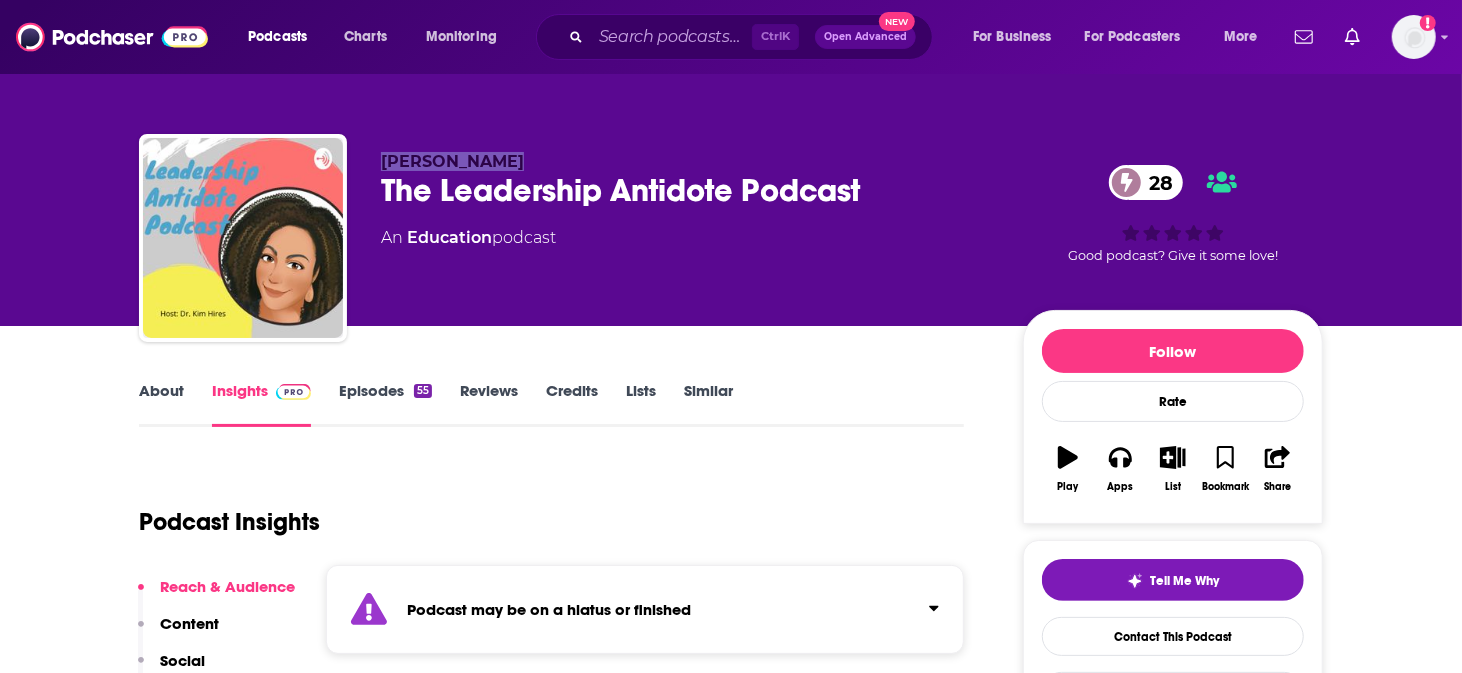 drag, startPoint x: 560, startPoint y: 131, endPoint x: 420, endPoint y: 146, distance: 140.80128 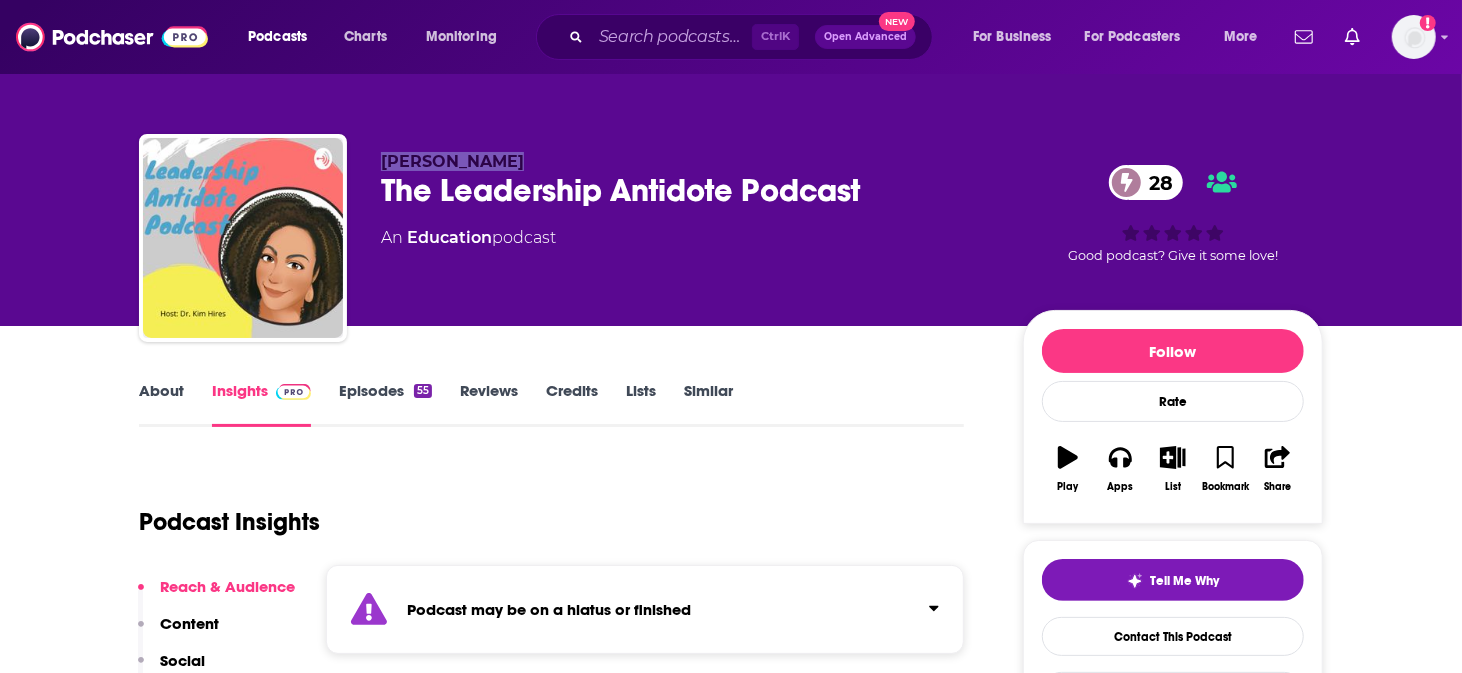 click on "[PERSON_NAME]   The Leadership Antidote Podcast 28 An   Education  podcast 28 Good podcast? Give it some love!" at bounding box center [731, 242] 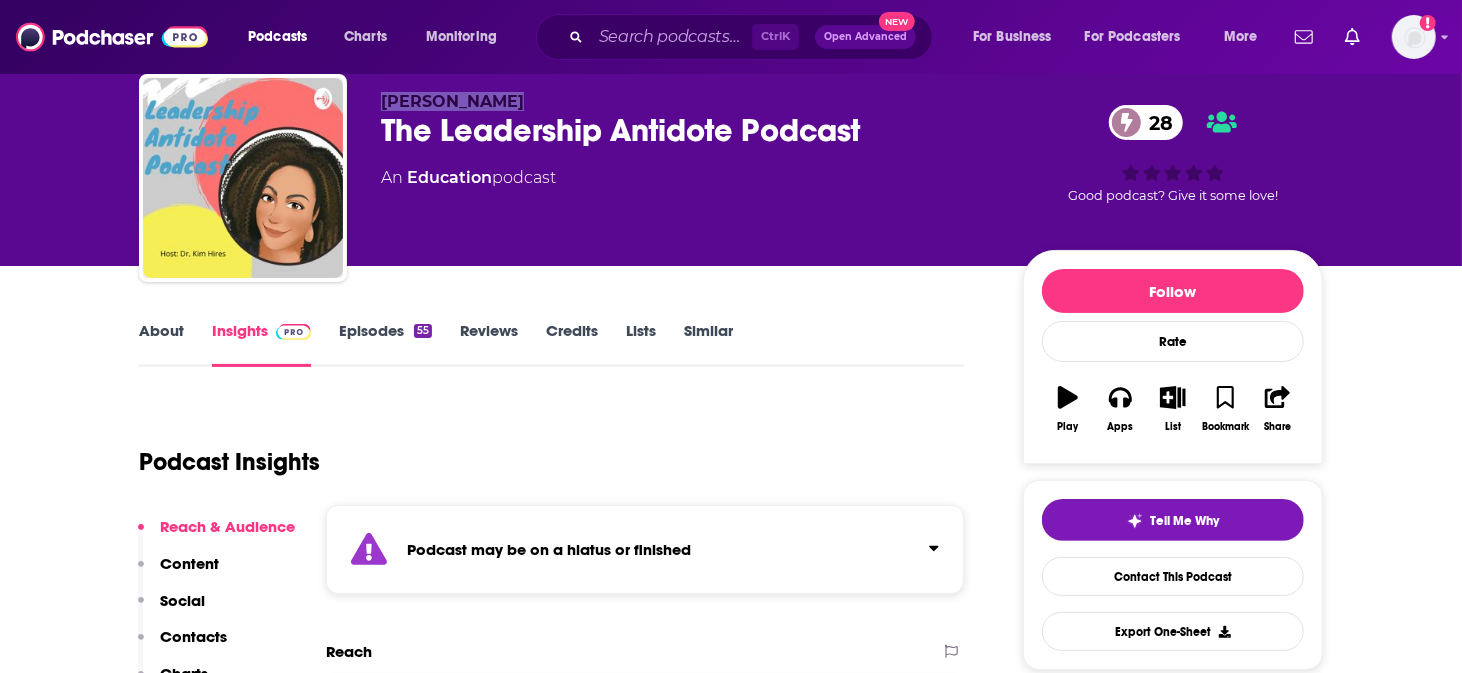 scroll, scrollTop: 0, scrollLeft: 0, axis: both 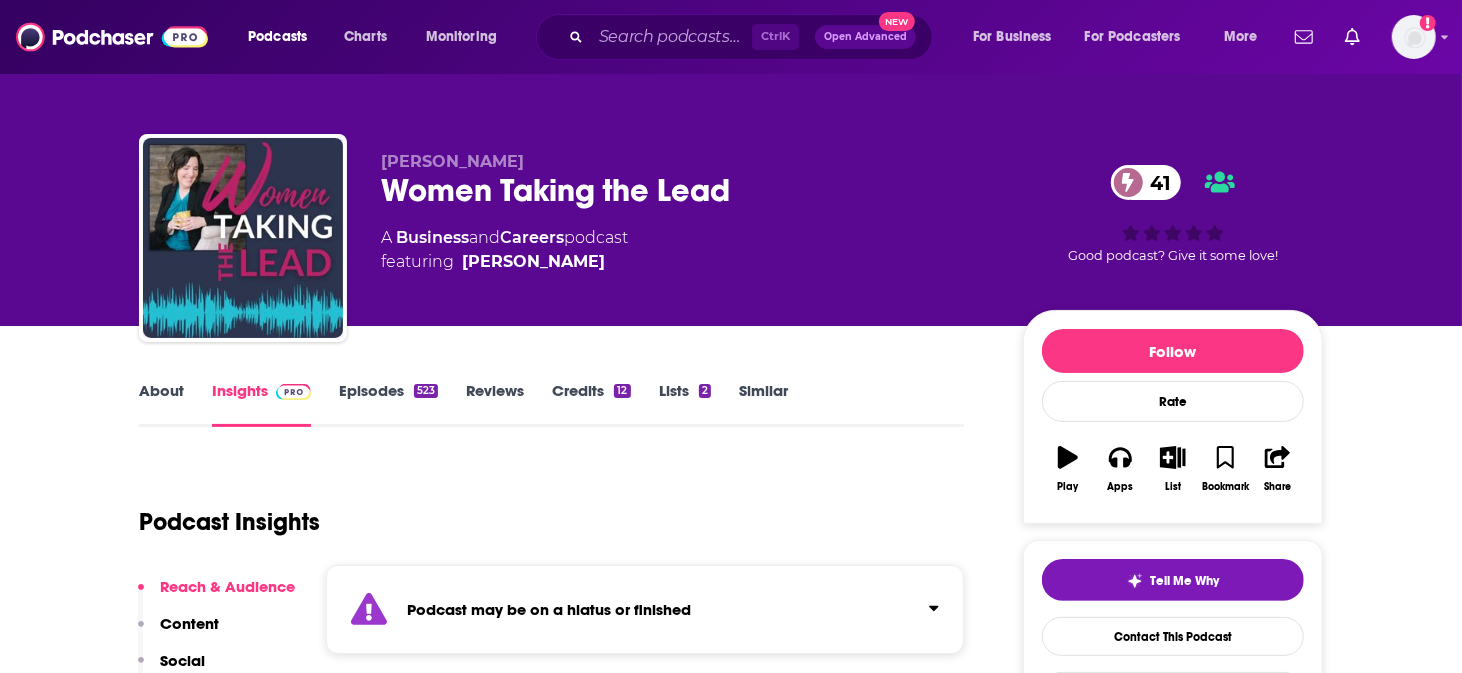drag, startPoint x: 528, startPoint y: 225, endPoint x: 599, endPoint y: 277, distance: 88.005684 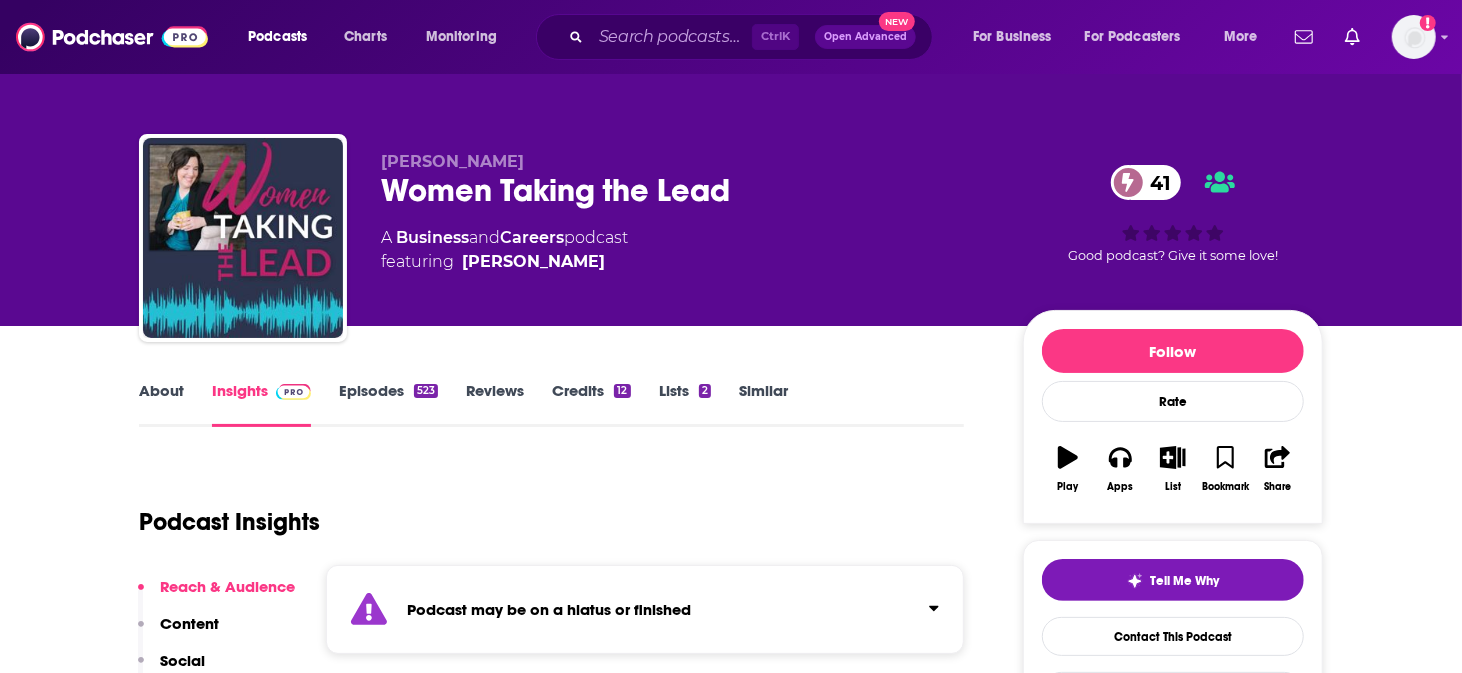 drag, startPoint x: 590, startPoint y: 237, endPoint x: 572, endPoint y: 243, distance: 18.973665 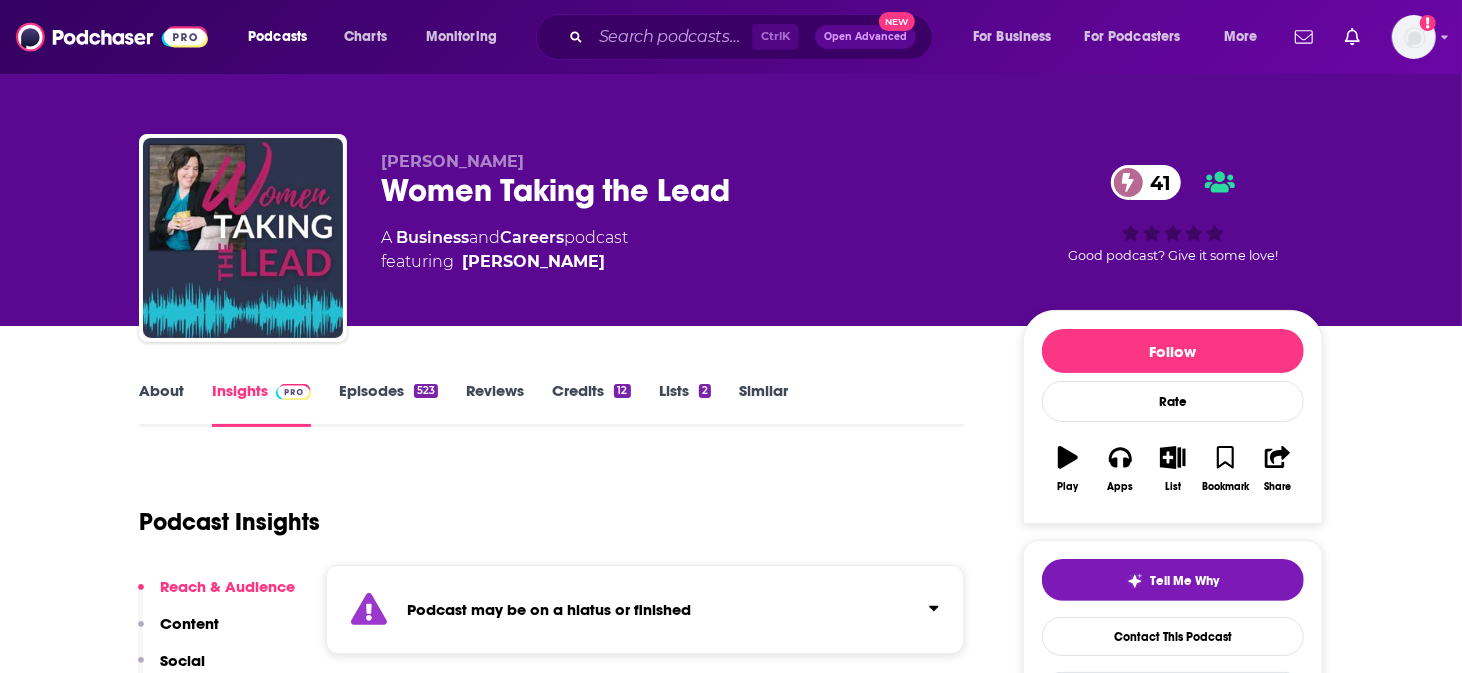 click on "featuring  Jodi Flynn" 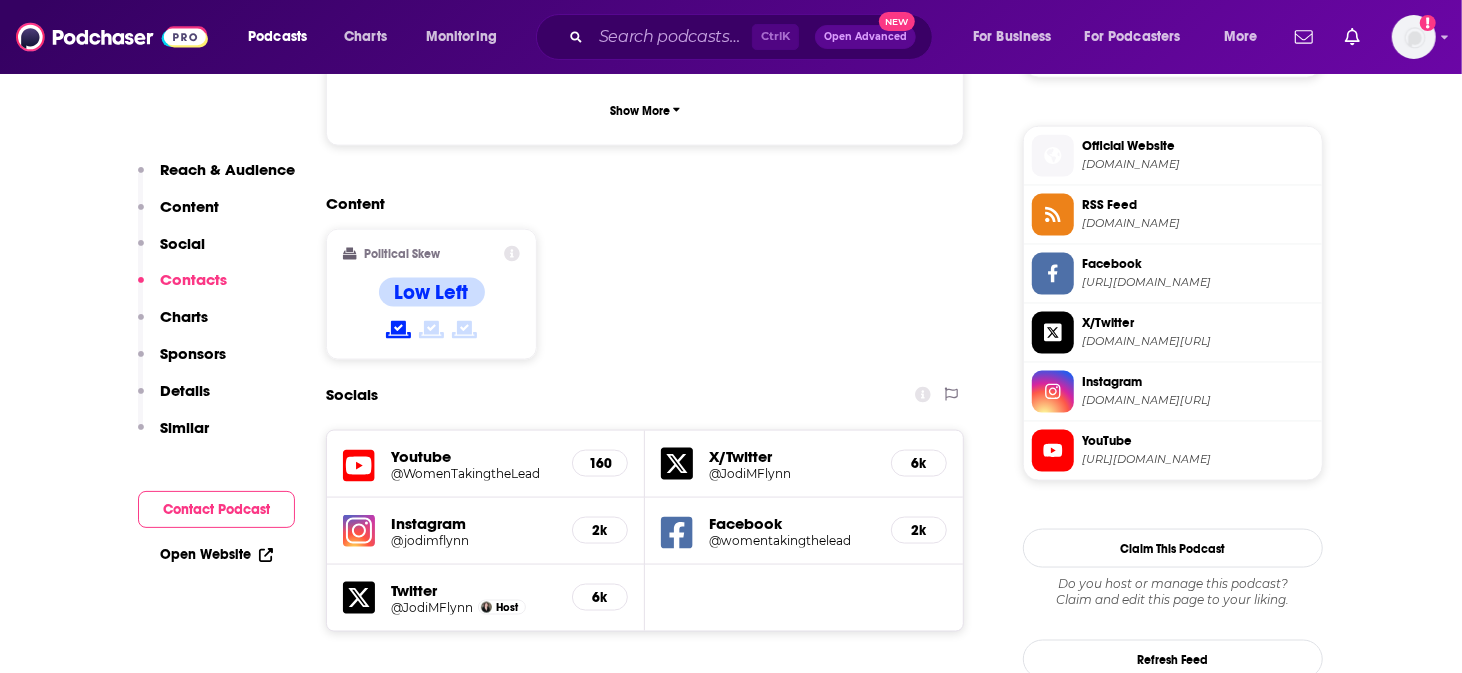 scroll, scrollTop: 1666, scrollLeft: 0, axis: vertical 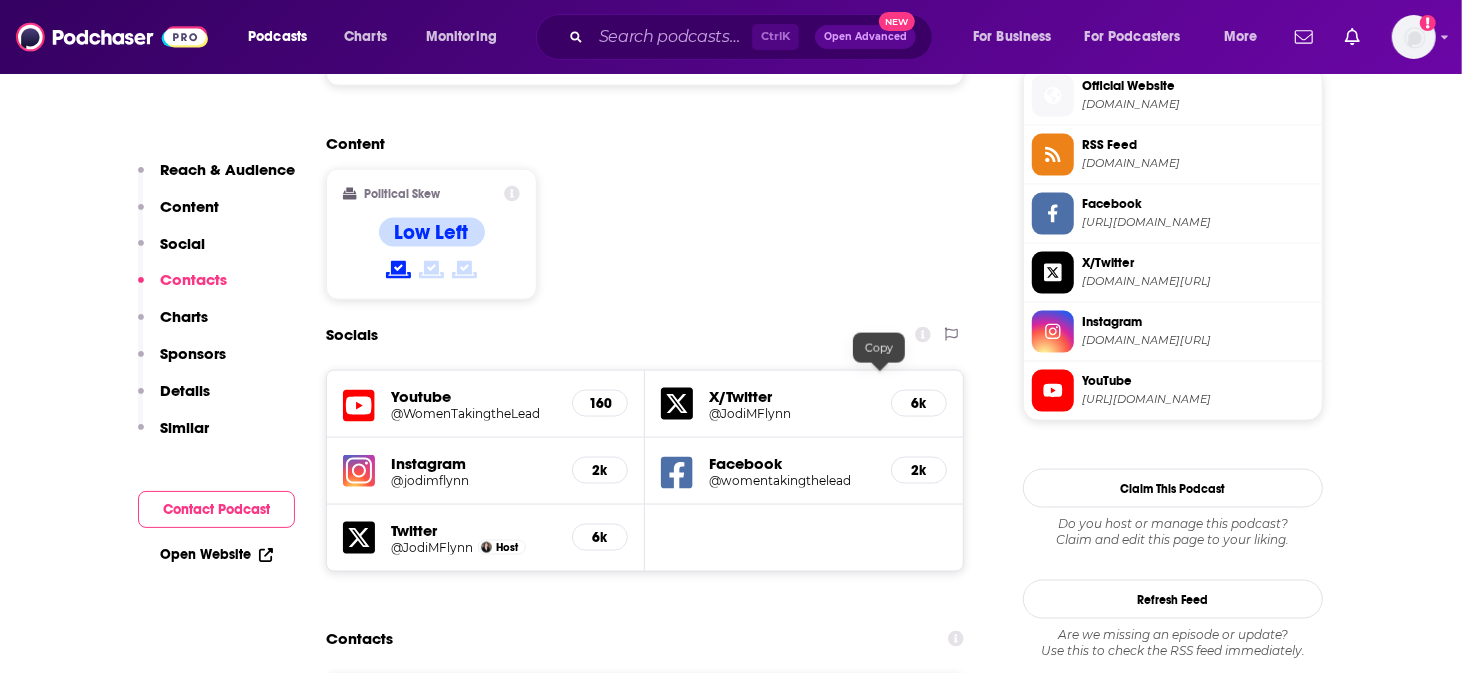 click 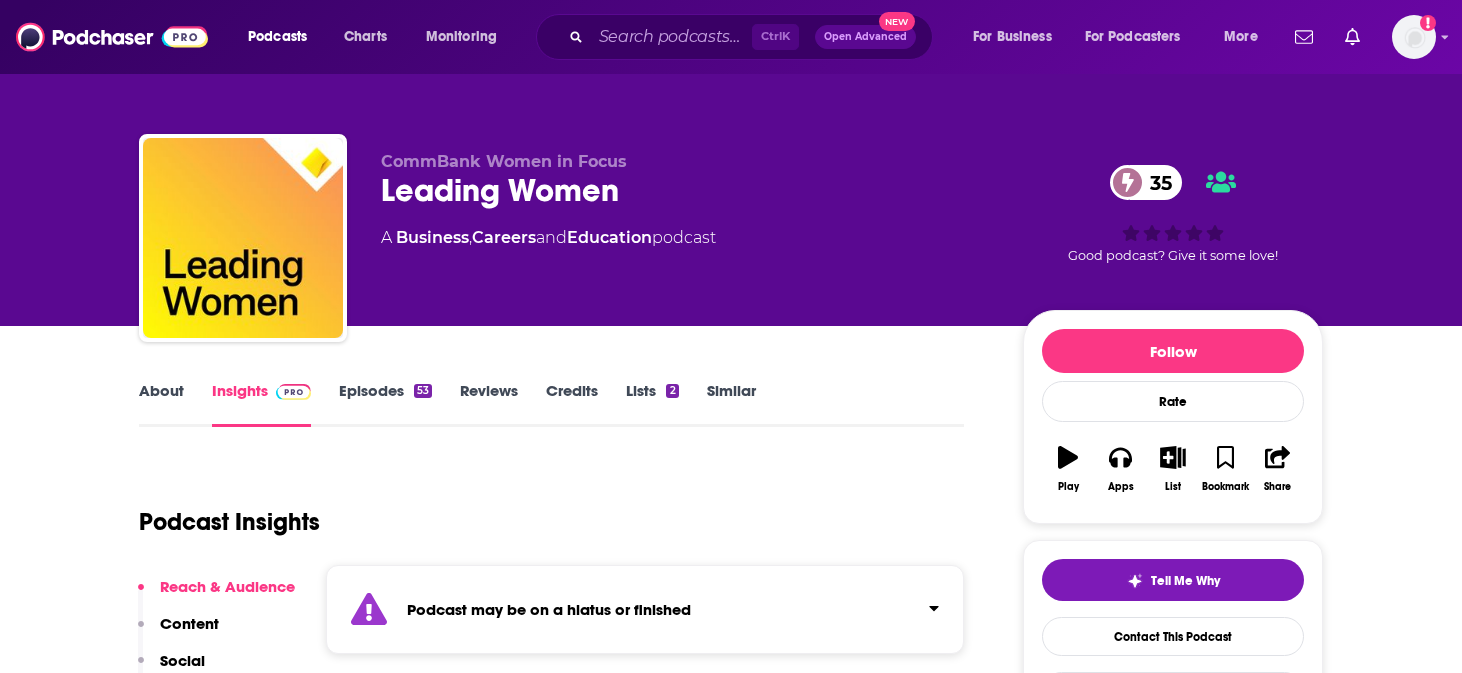 scroll, scrollTop: 0, scrollLeft: 0, axis: both 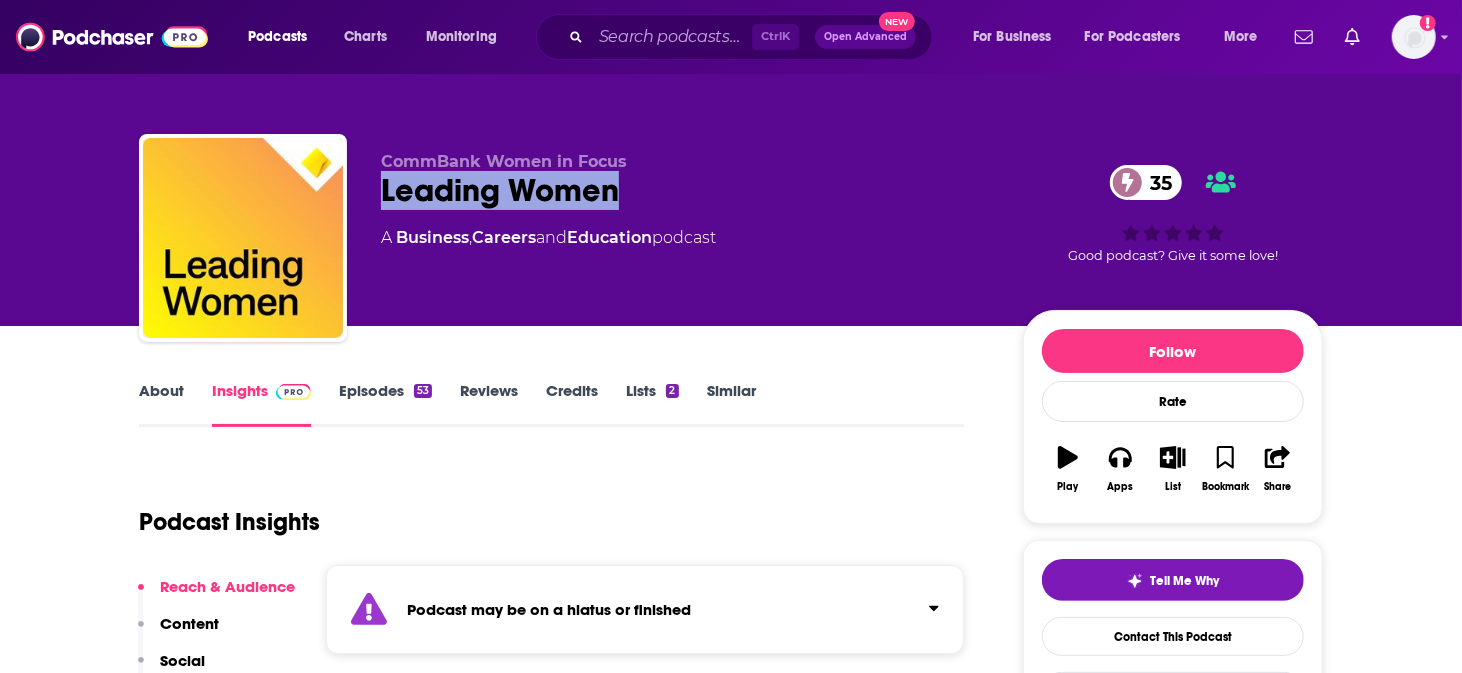 drag, startPoint x: 510, startPoint y: 172, endPoint x: 426, endPoint y: 181, distance: 84.48077 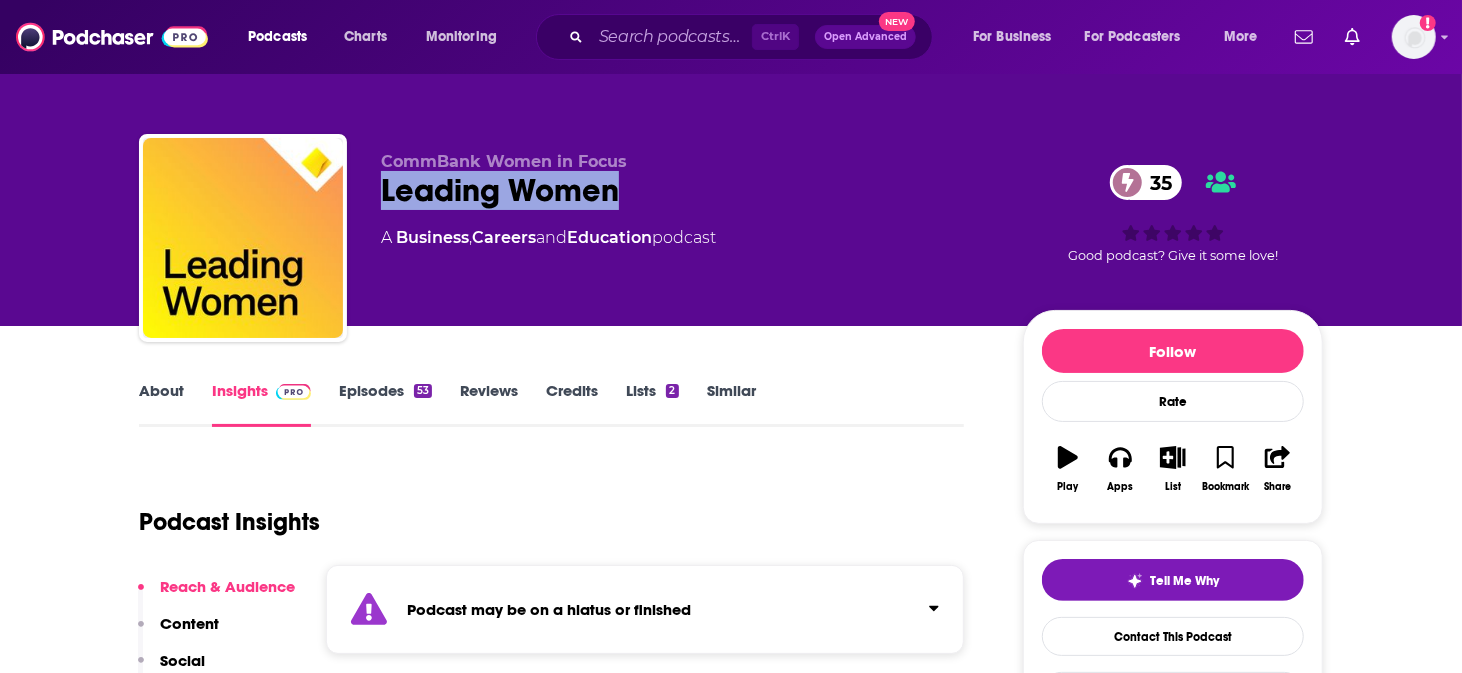 click on "Leading Women 35" at bounding box center [686, 190] 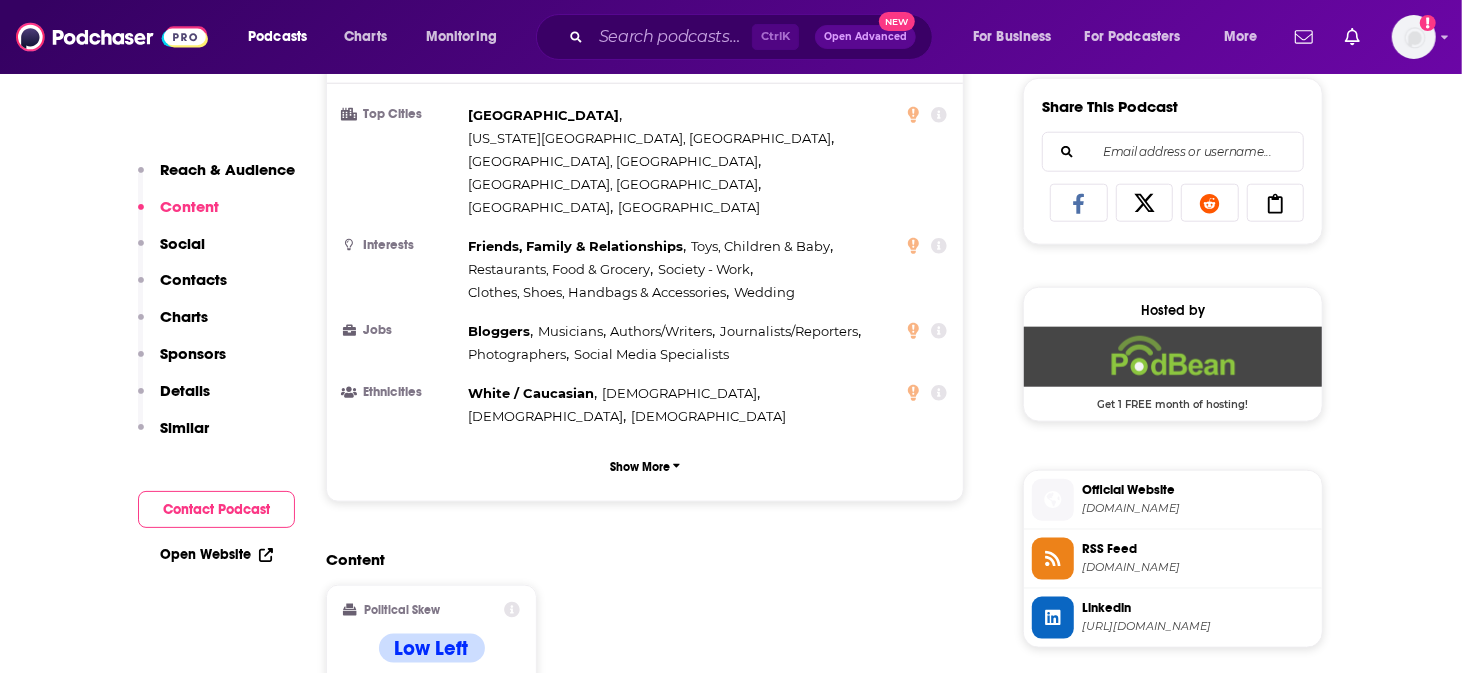 scroll, scrollTop: 1333, scrollLeft: 0, axis: vertical 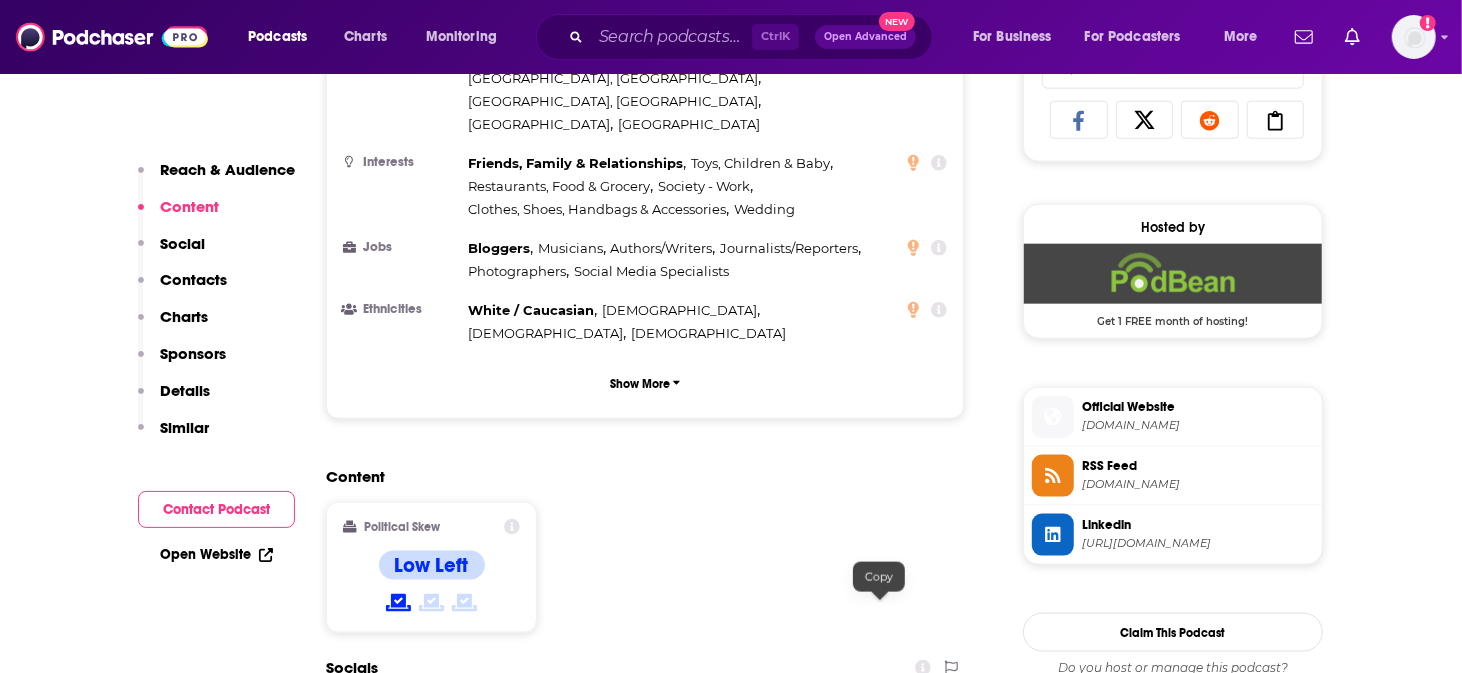 click 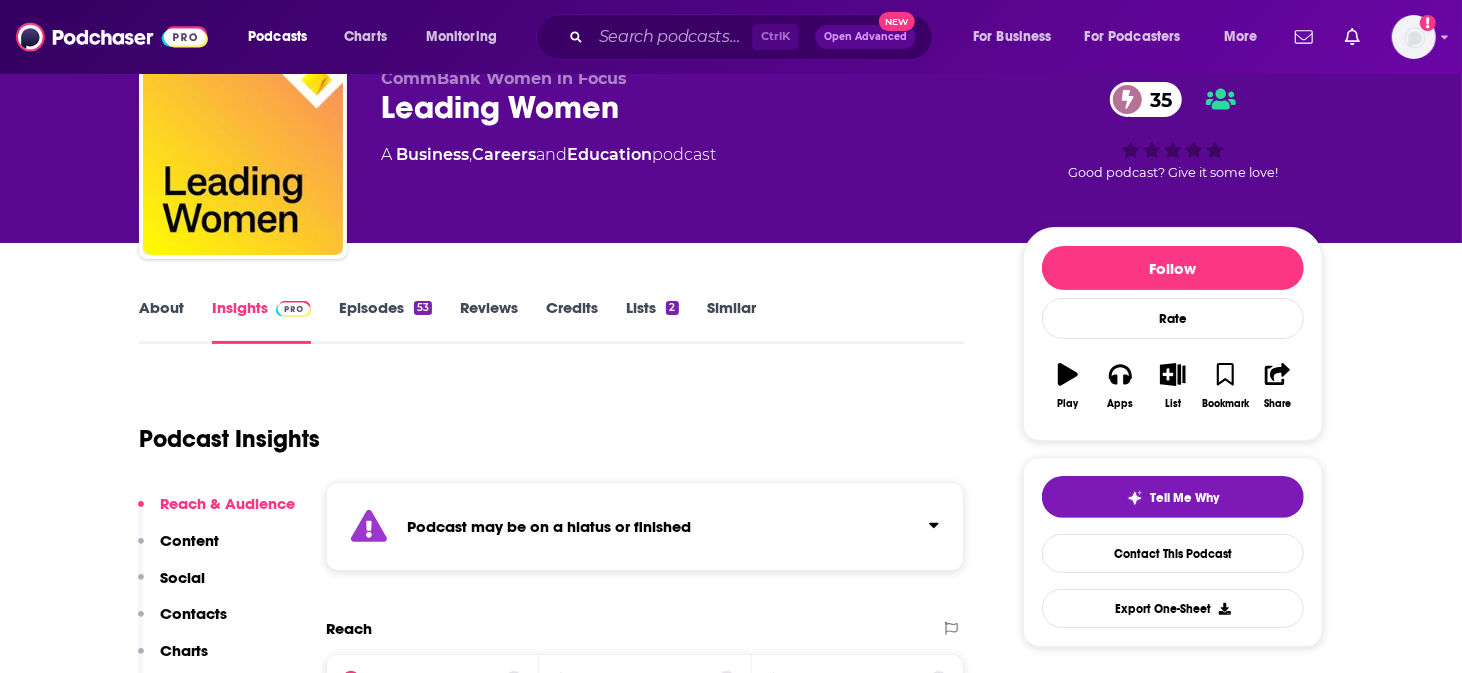 scroll, scrollTop: 0, scrollLeft: 0, axis: both 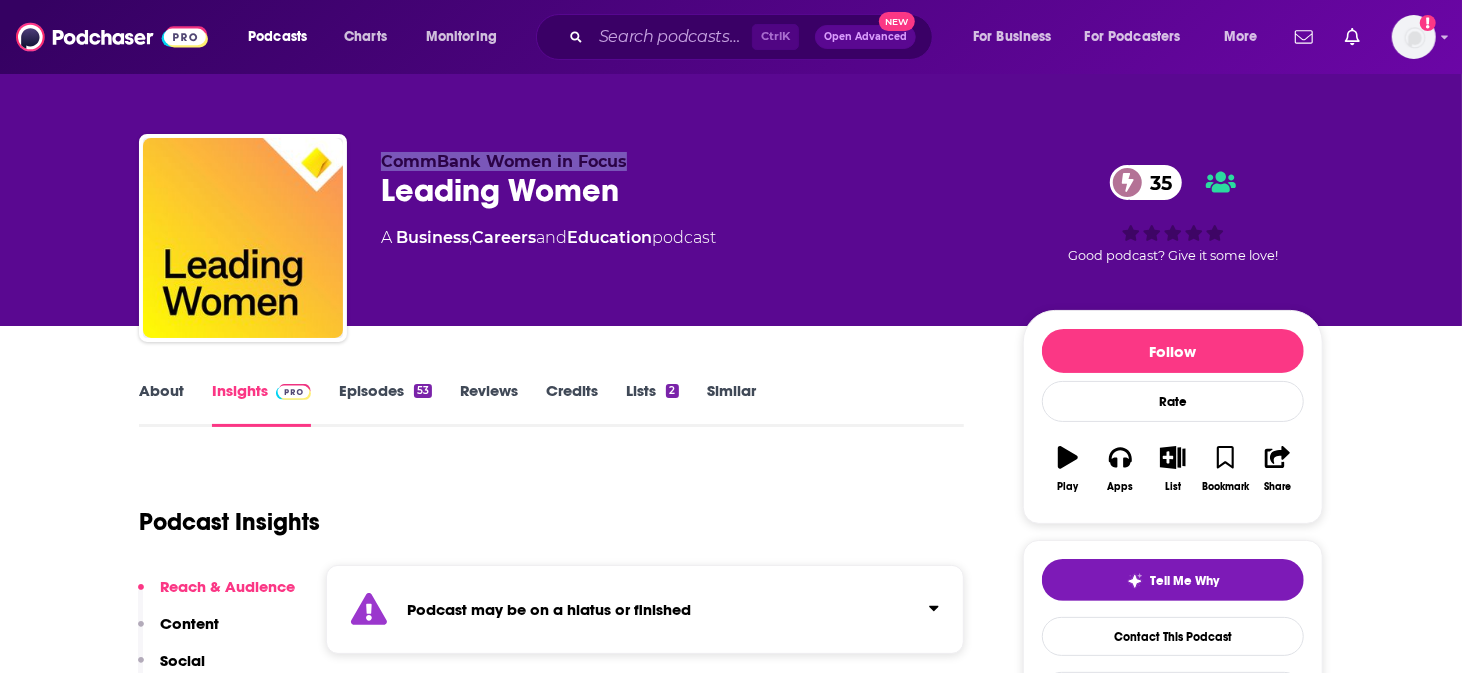 drag, startPoint x: 692, startPoint y: 141, endPoint x: 454, endPoint y: 125, distance: 238.53722 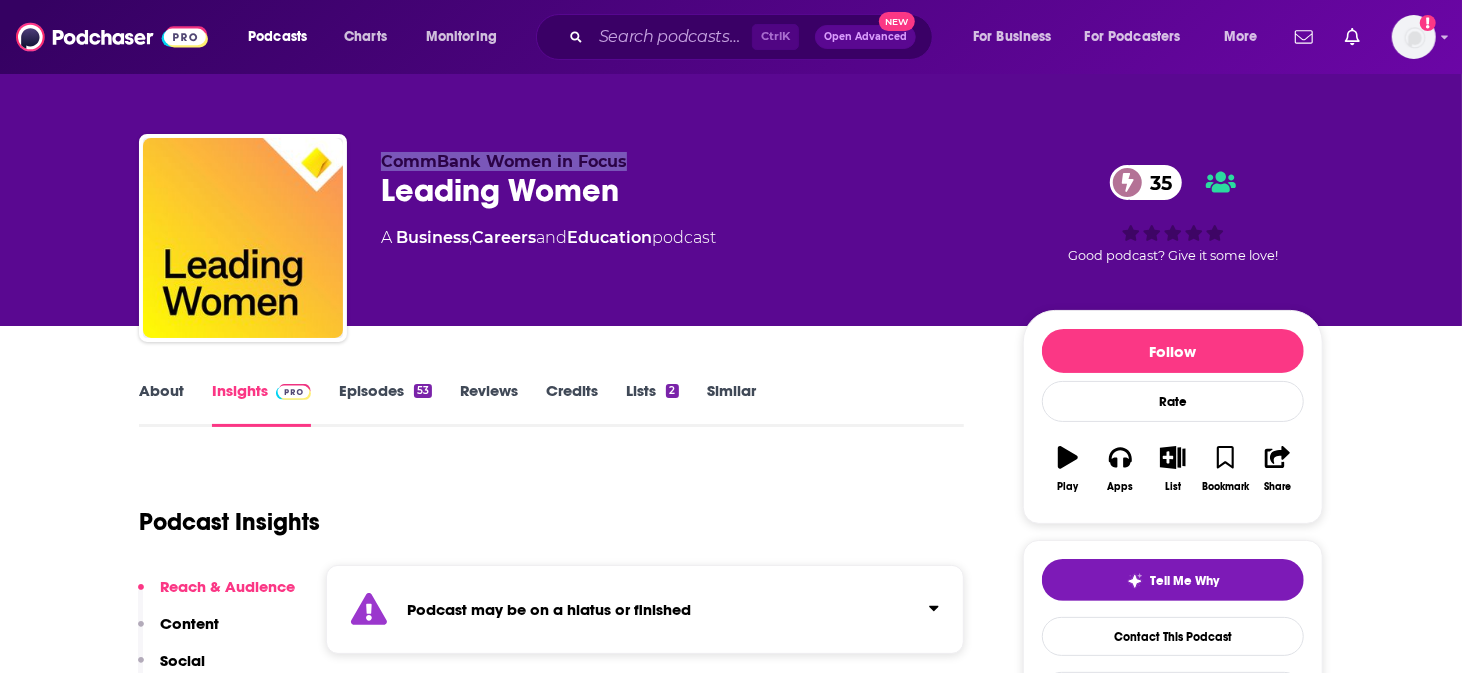 click on "CommBank Women in Focus" at bounding box center (686, 161) 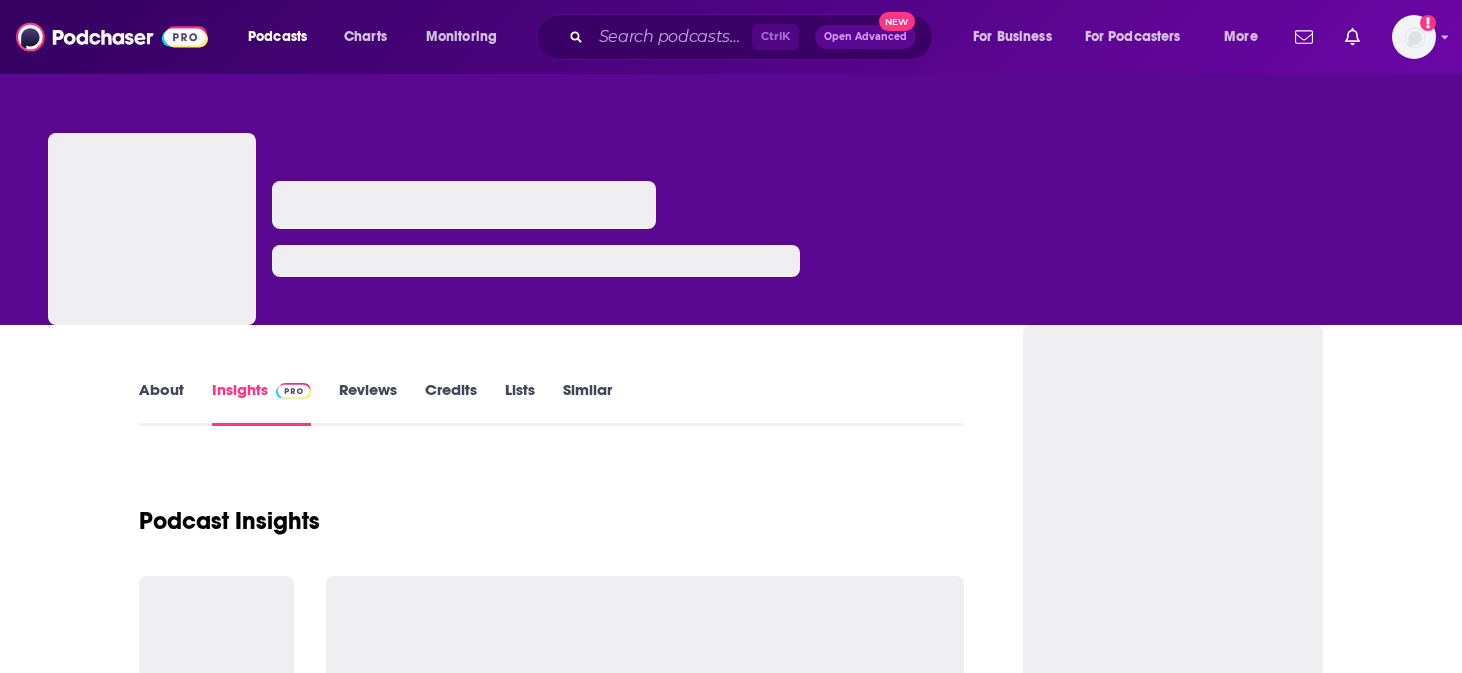 scroll, scrollTop: 0, scrollLeft: 0, axis: both 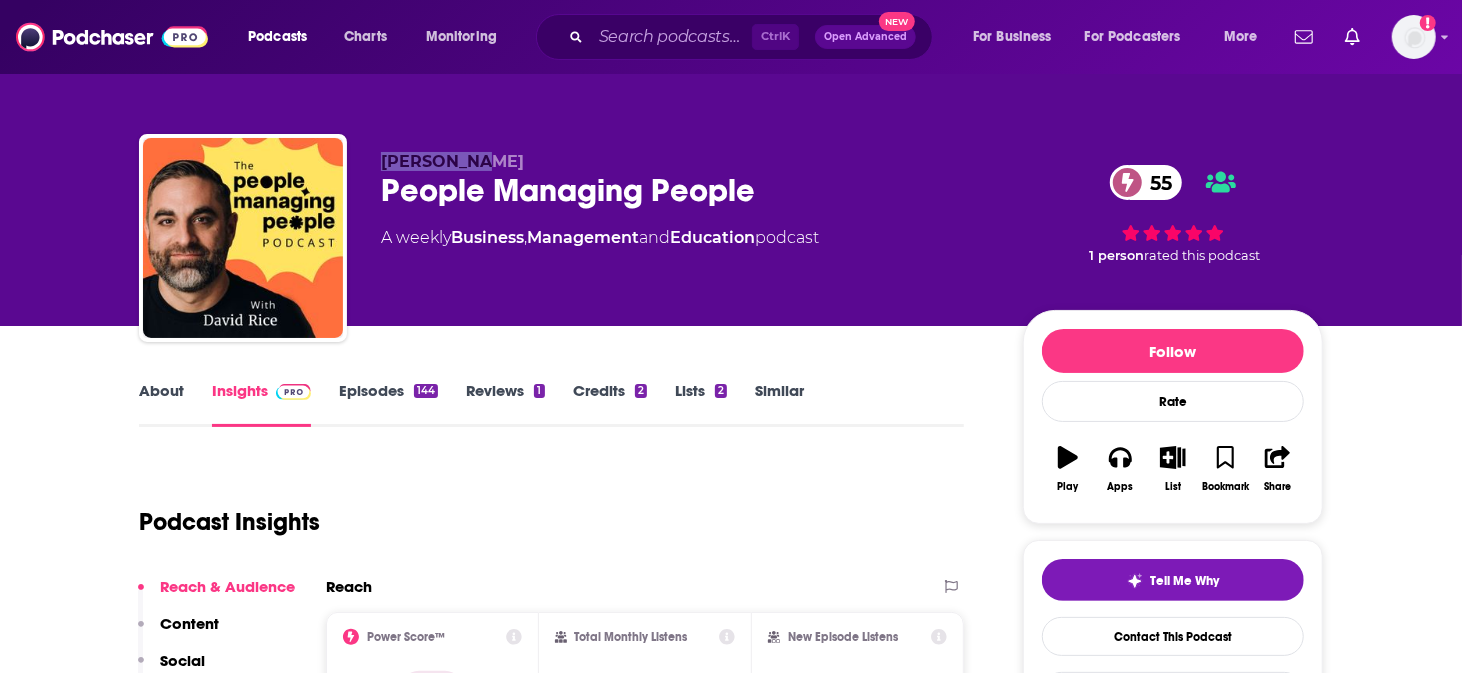 drag, startPoint x: 522, startPoint y: 142, endPoint x: 425, endPoint y: 147, distance: 97.128784 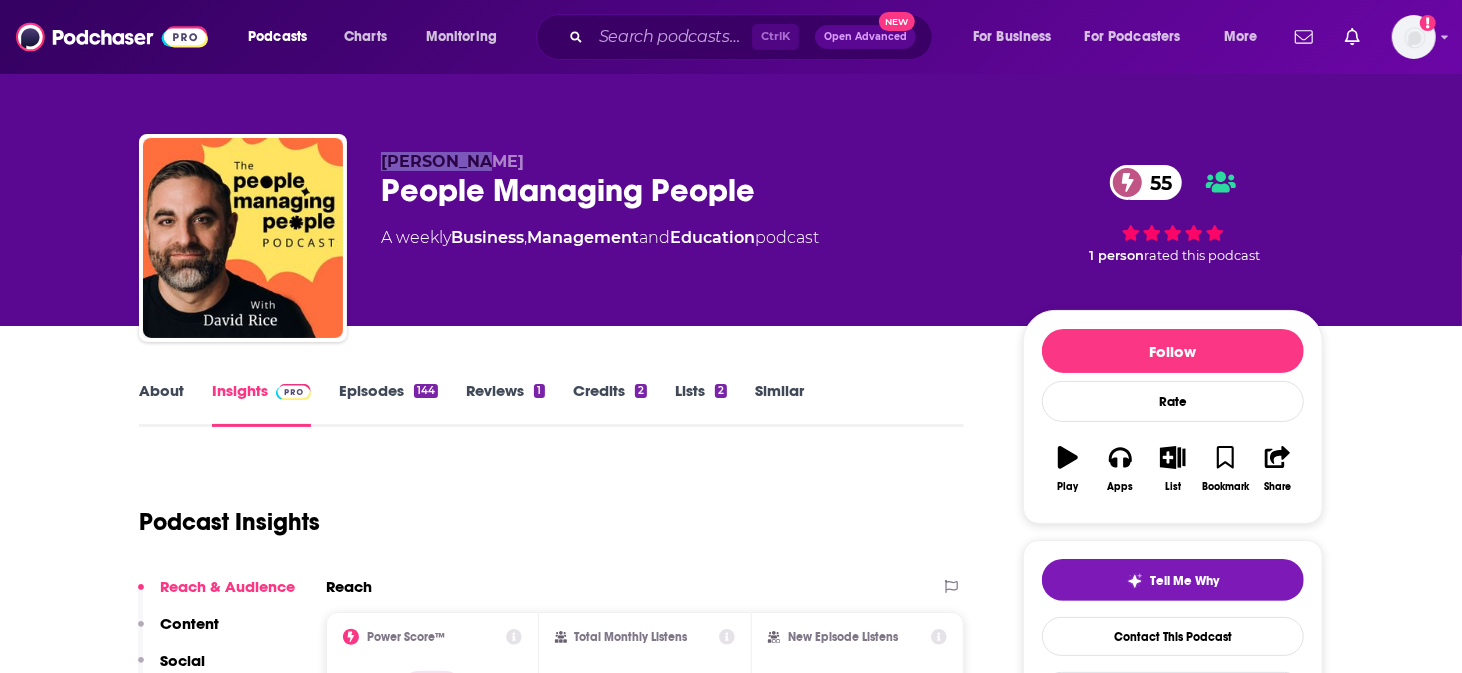 click on "David Rice" at bounding box center [686, 161] 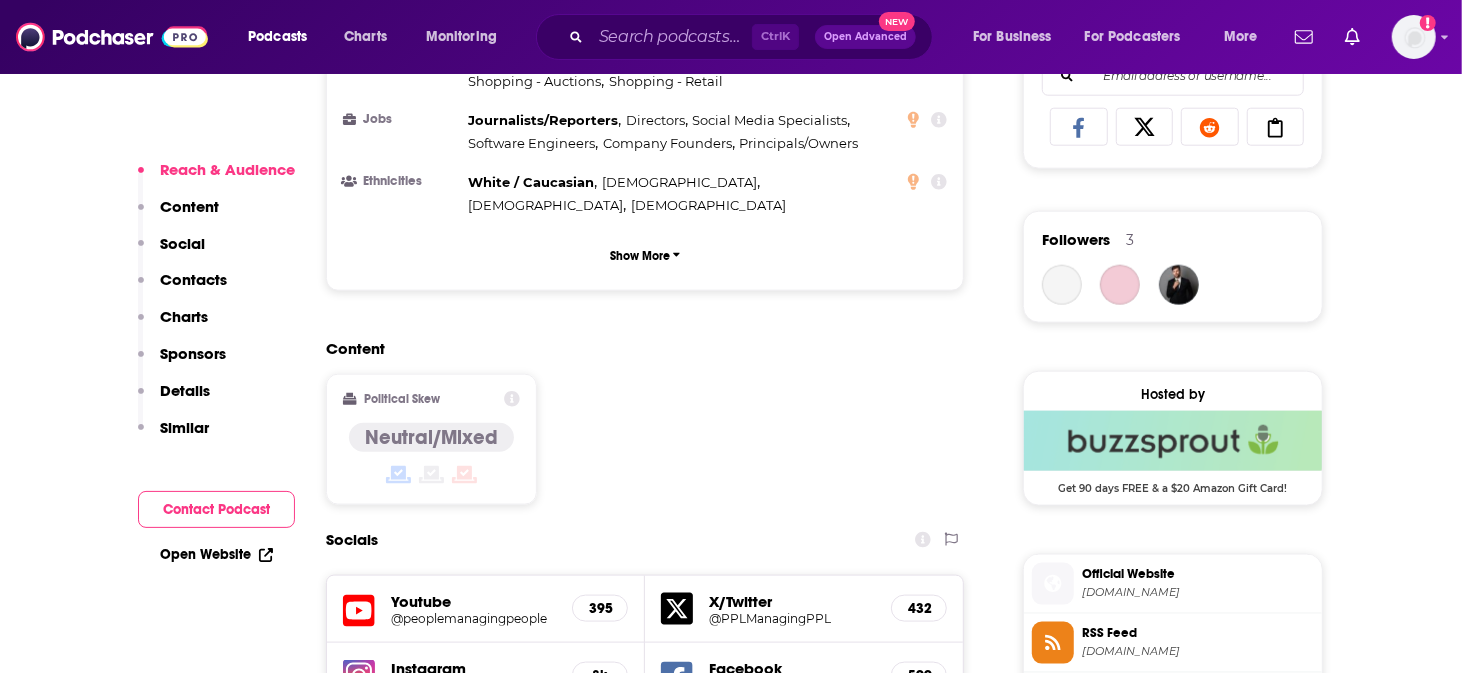 scroll, scrollTop: 1500, scrollLeft: 0, axis: vertical 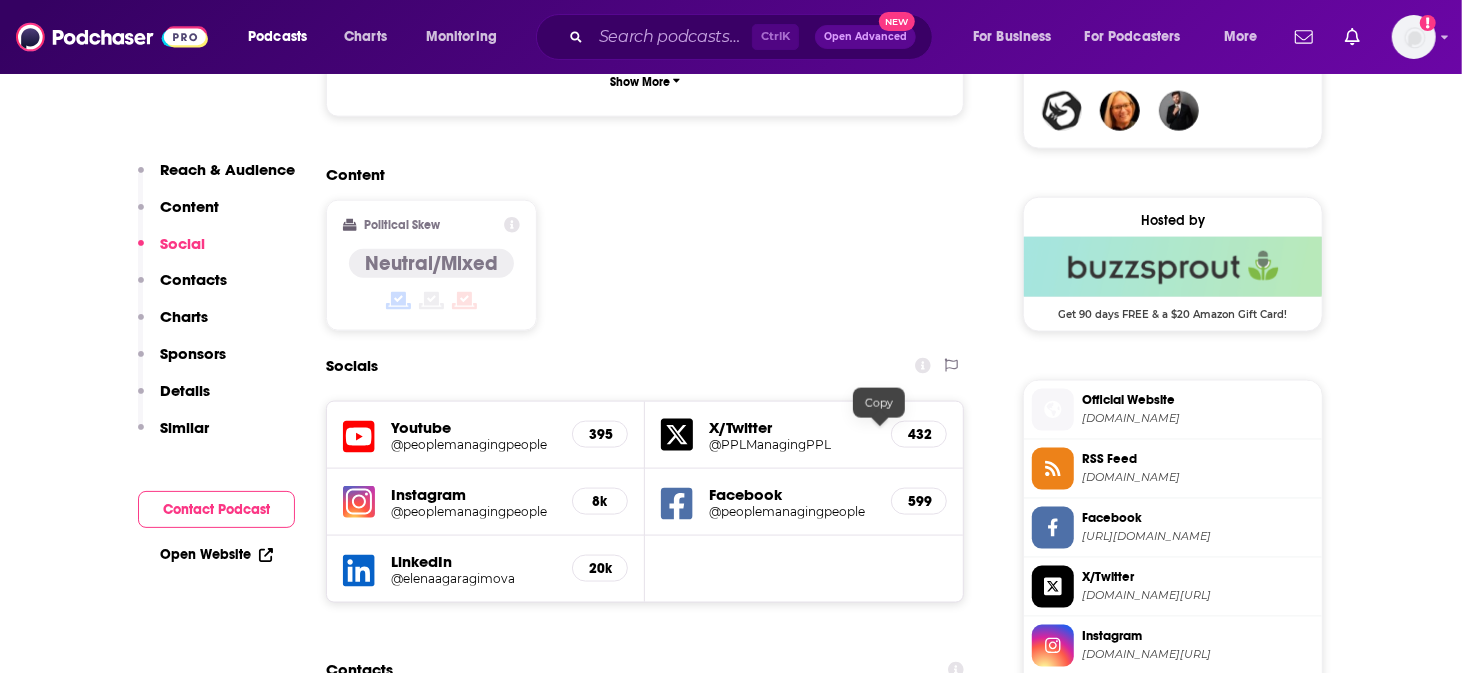 click at bounding box center (881, 744) 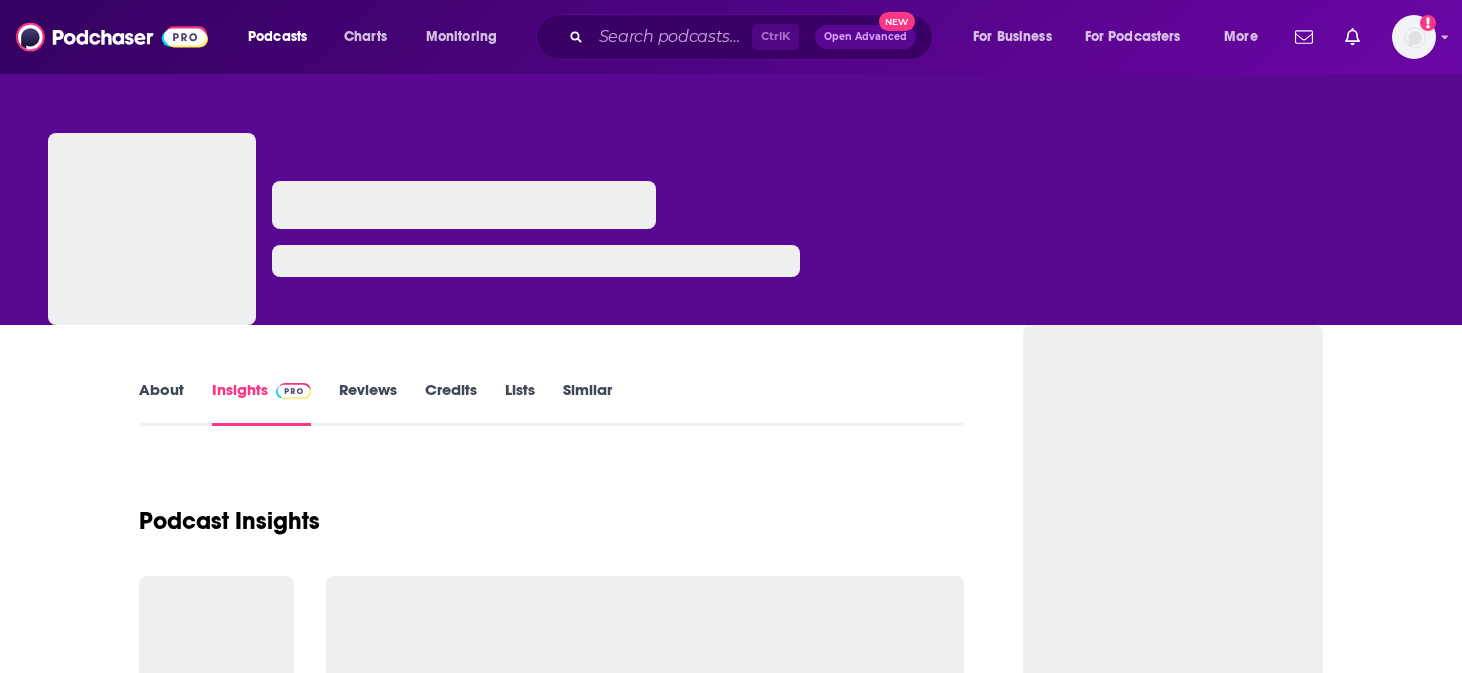 scroll, scrollTop: 0, scrollLeft: 0, axis: both 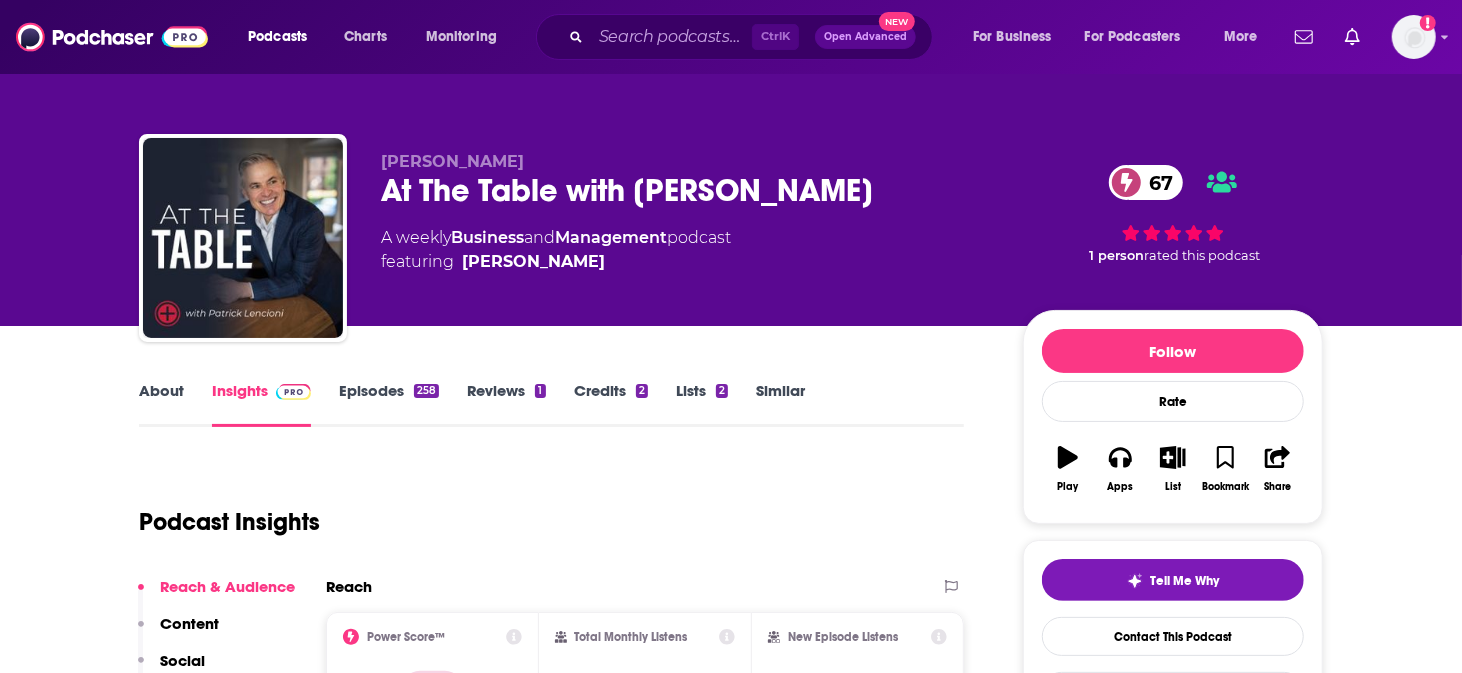 drag, startPoint x: 572, startPoint y: 142, endPoint x: 455, endPoint y: 136, distance: 117.15375 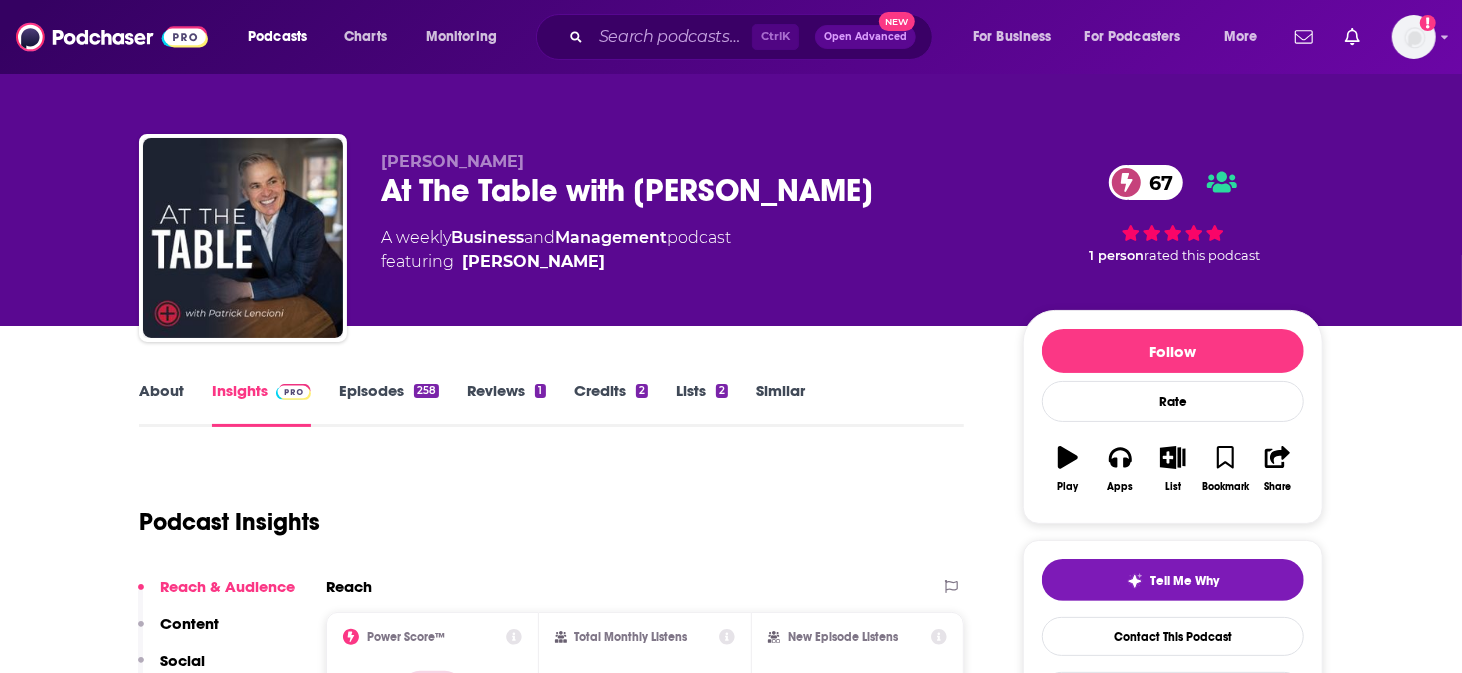 click on "[PERSON_NAME]" at bounding box center (686, 161) 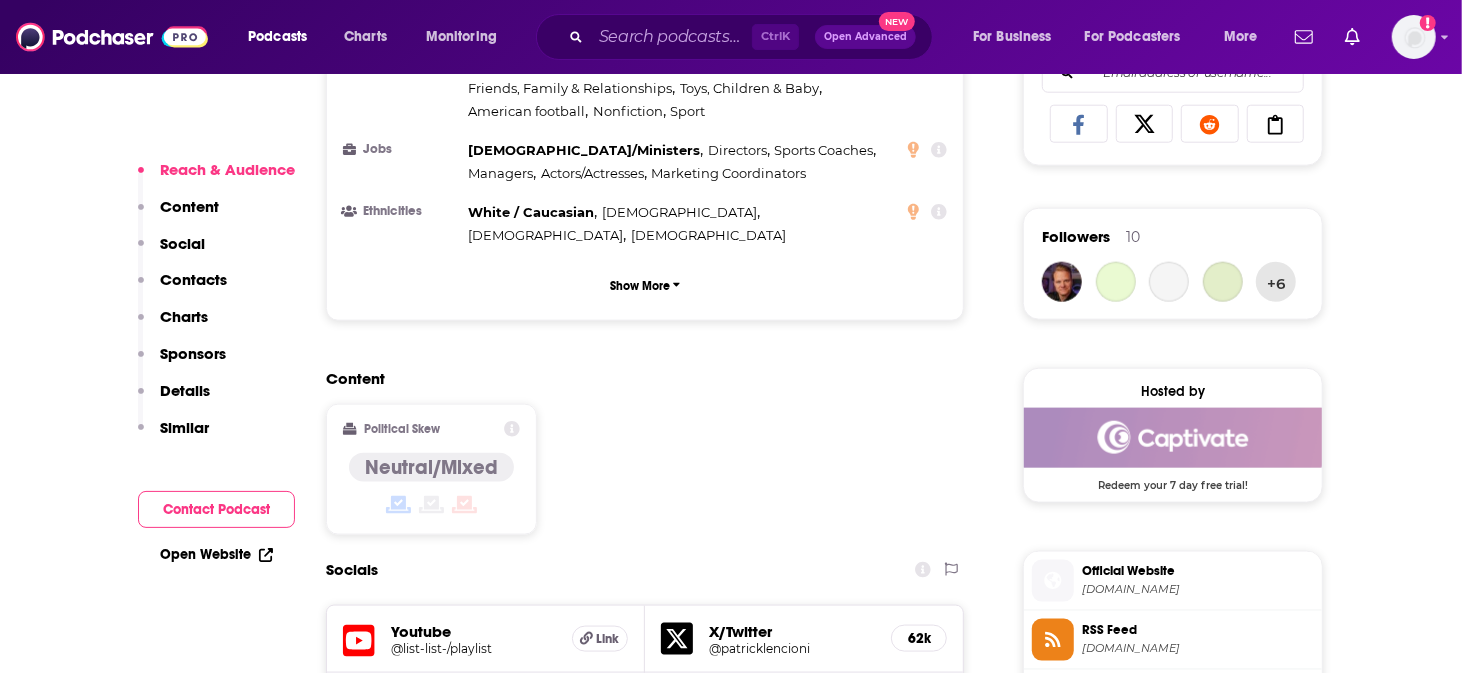 scroll, scrollTop: 1500, scrollLeft: 0, axis: vertical 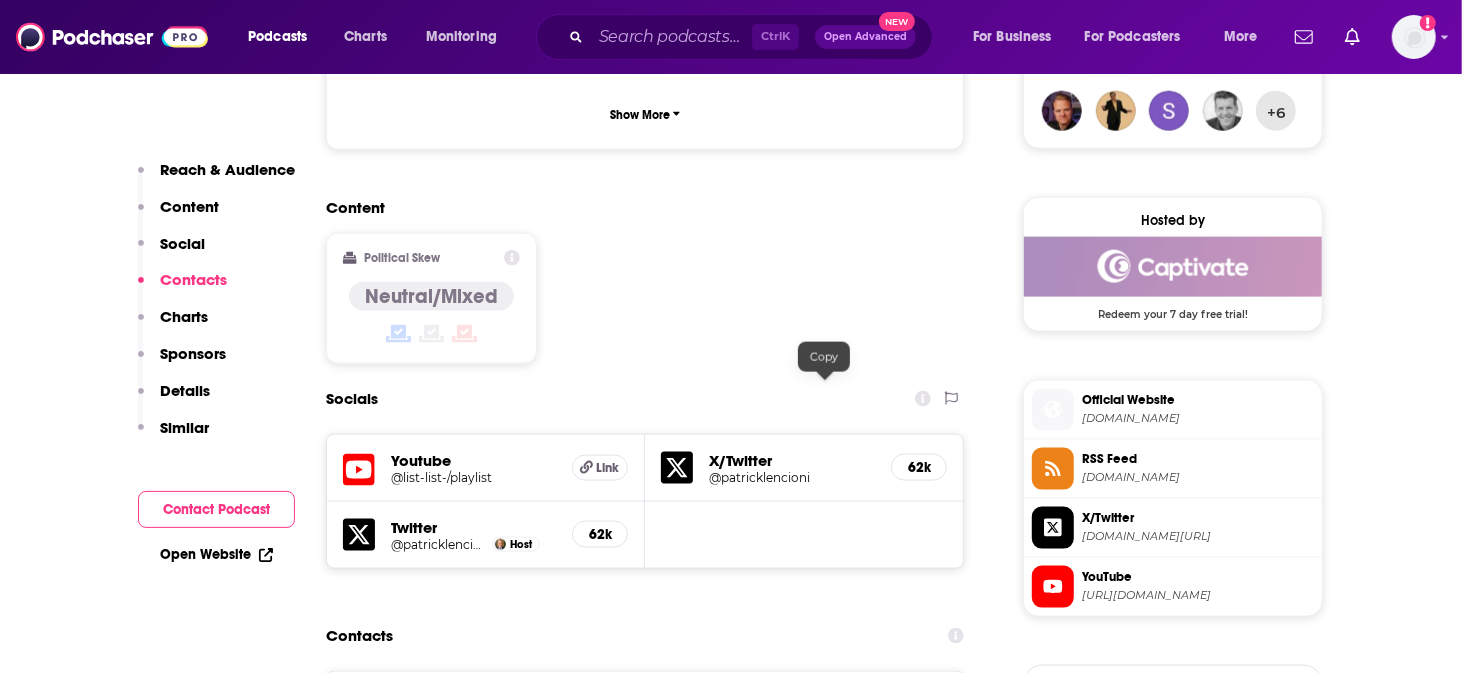 click 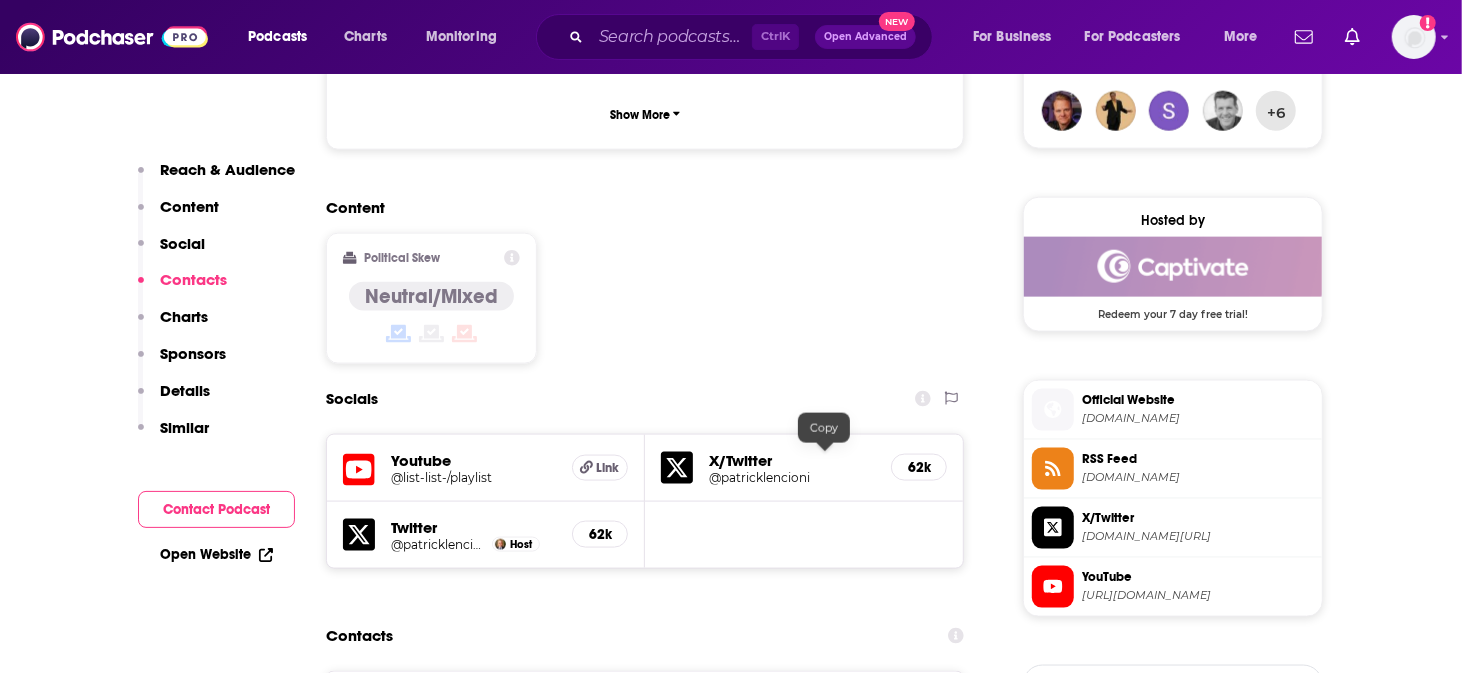 click at bounding box center [881, 789] 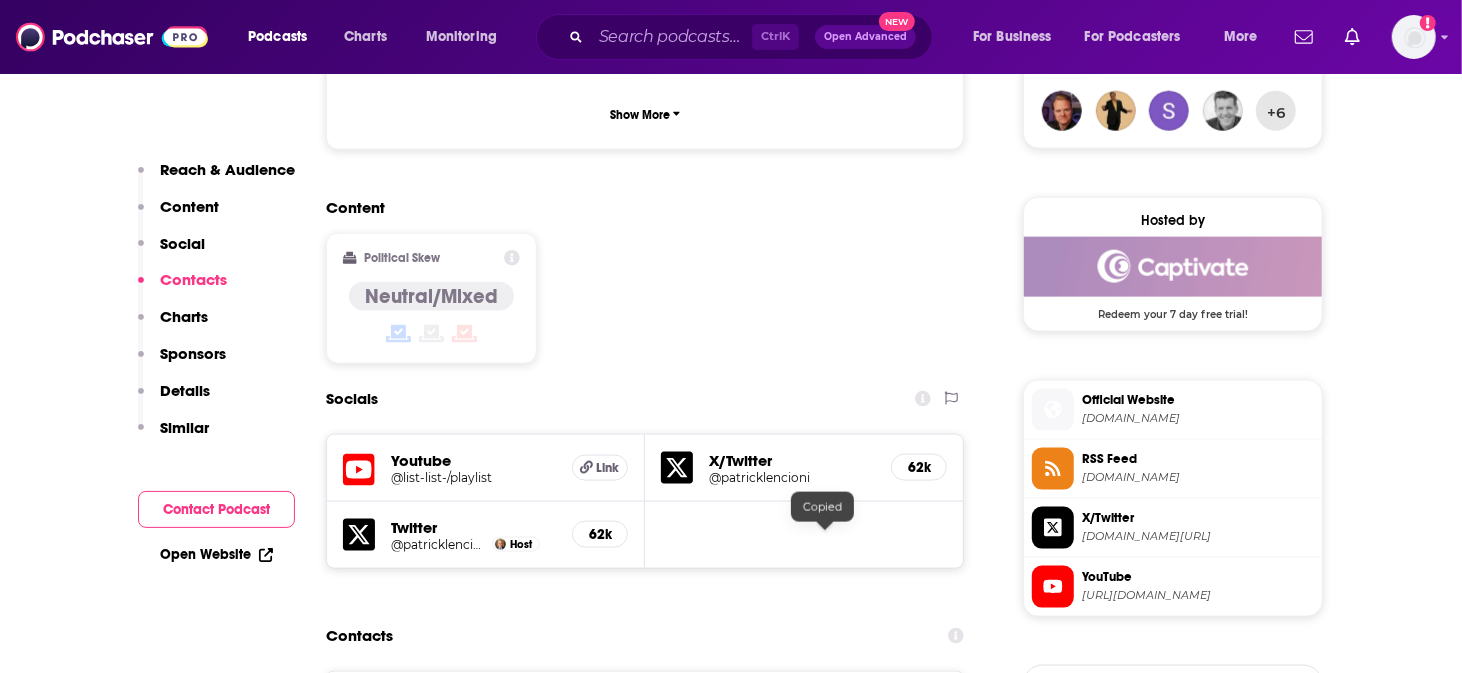 click at bounding box center [881, 877] 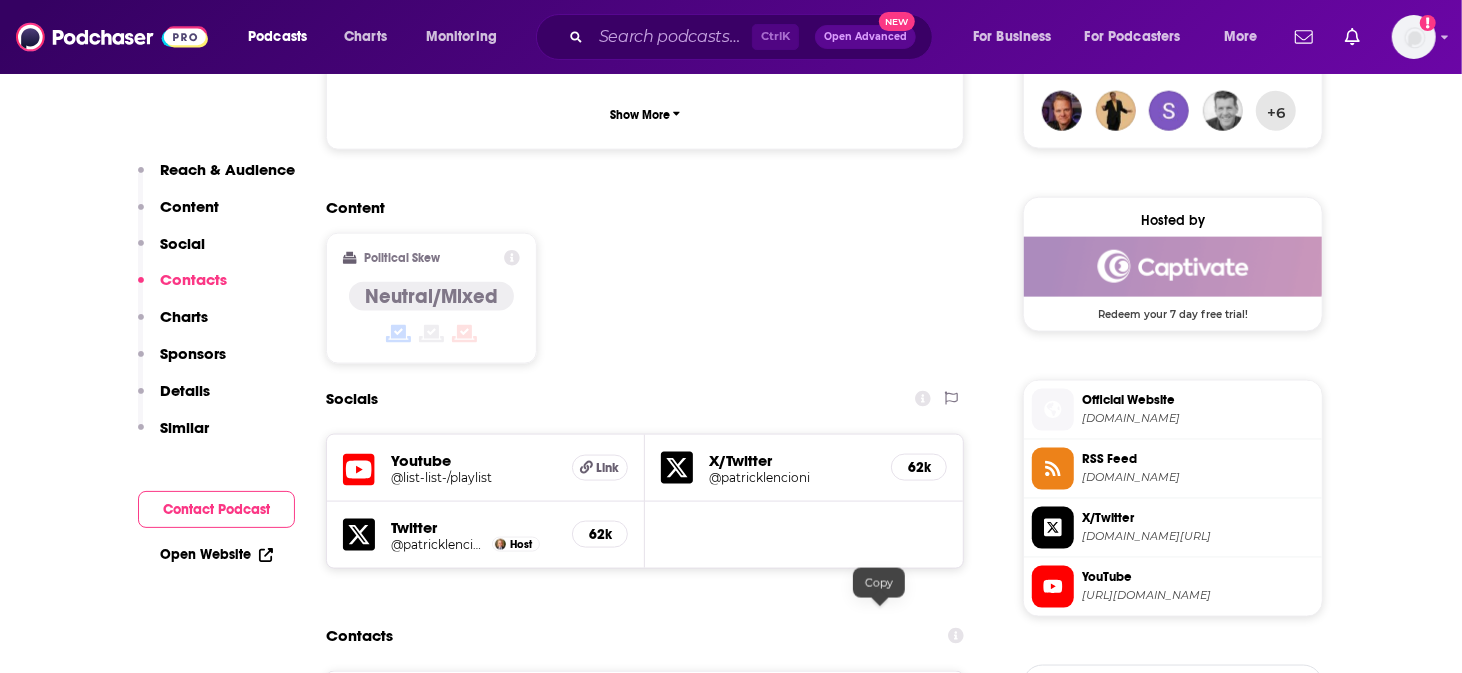 click 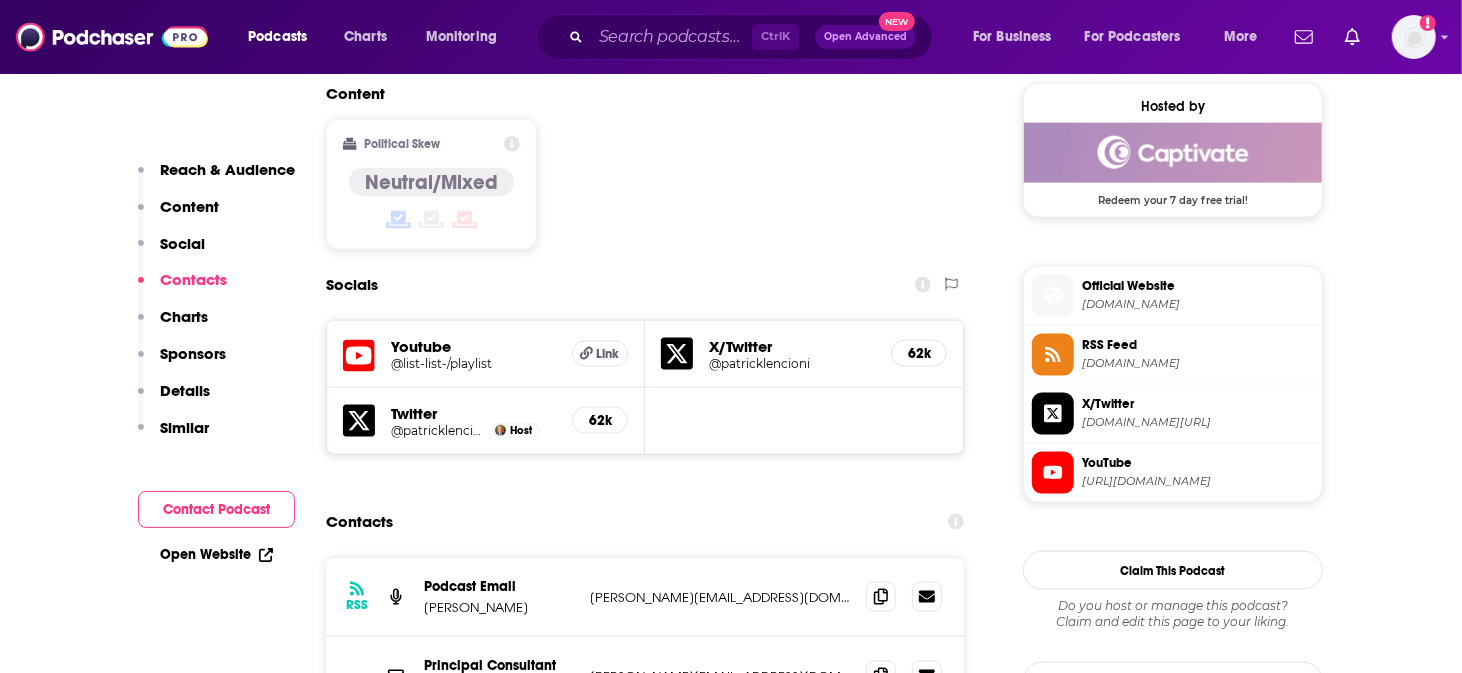 scroll, scrollTop: 1666, scrollLeft: 0, axis: vertical 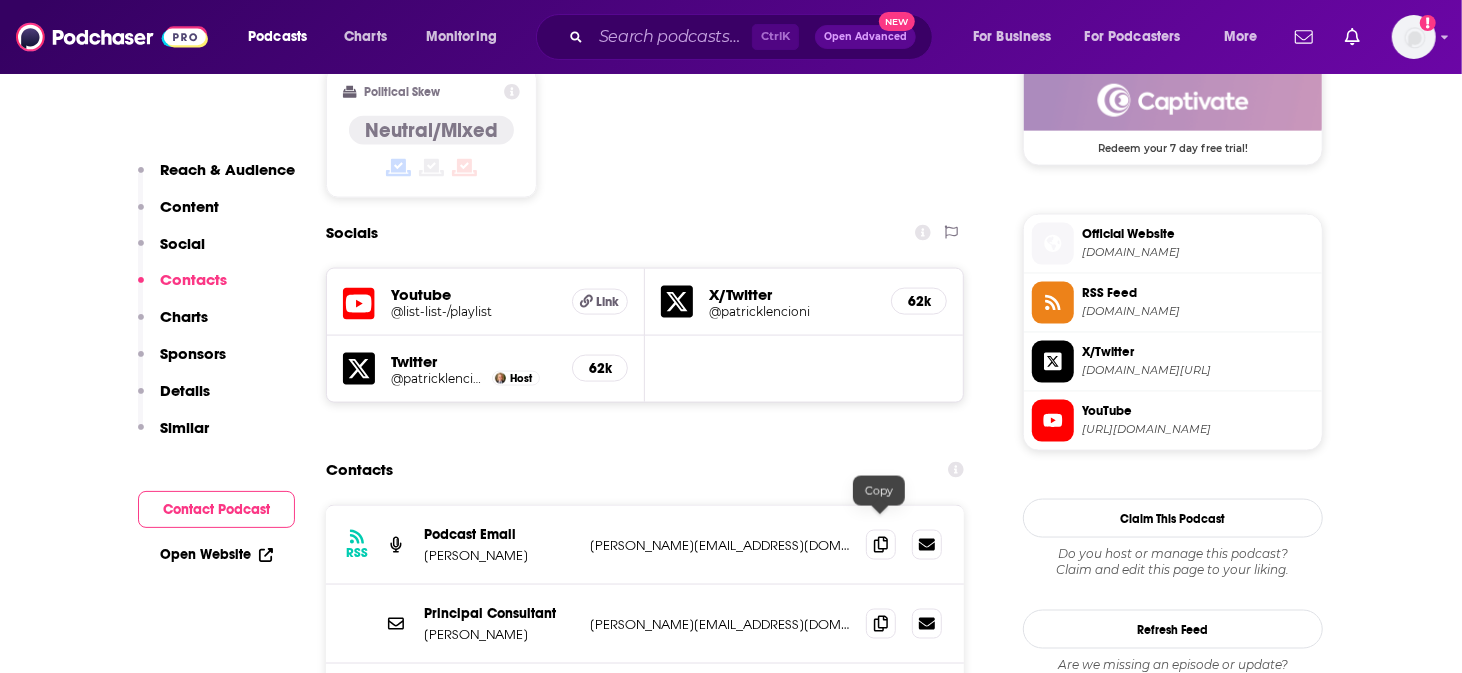 click 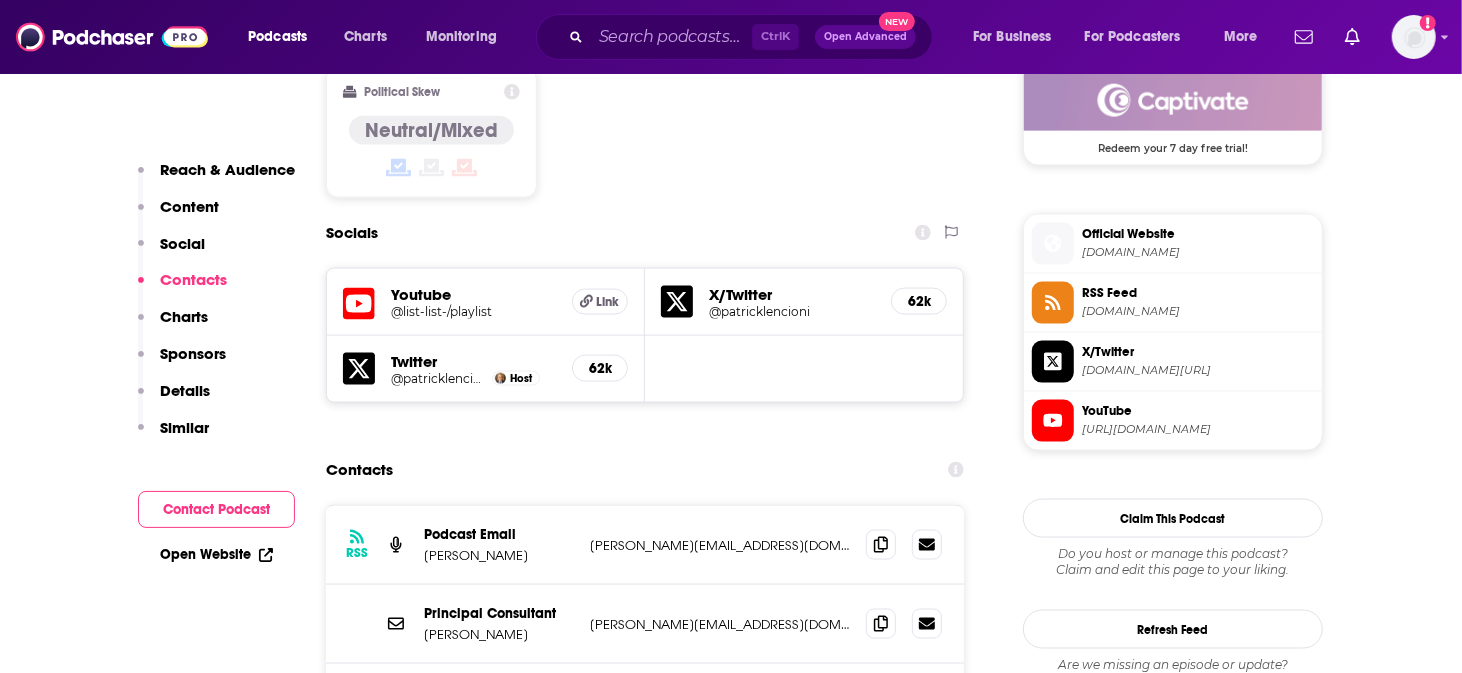 click on "RSS   Podcast Email [PERSON_NAME] [PERSON_NAME][EMAIL_ADDRESS][DOMAIN_NAME] [PERSON_NAME][EMAIL_ADDRESS][DOMAIN_NAME]     Principal Consultant [PERSON_NAME] [PERSON_NAME][EMAIL_ADDRESS][DOMAIN_NAME] [PERSON_NAME][EMAIL_ADDRESS][DOMAIN_NAME]     Management Consultant [PERSON_NAME] [EMAIL_ADDRESS][DOMAIN_NAME] [EMAIL_ADDRESS][DOMAIN_NAME]     Media Communications [PERSON_NAME] [PERSON_NAME][EMAIL_ADDRESS][DOMAIN_NAME] [PERSON_NAME][EMAIL_ADDRESS][DOMAIN_NAME]     Other Contact [EMAIL_ADDRESS][DOMAIN_NAME] [EMAIL_ADDRESS][DOMAIN_NAME] Load More..." at bounding box center [645, 779] 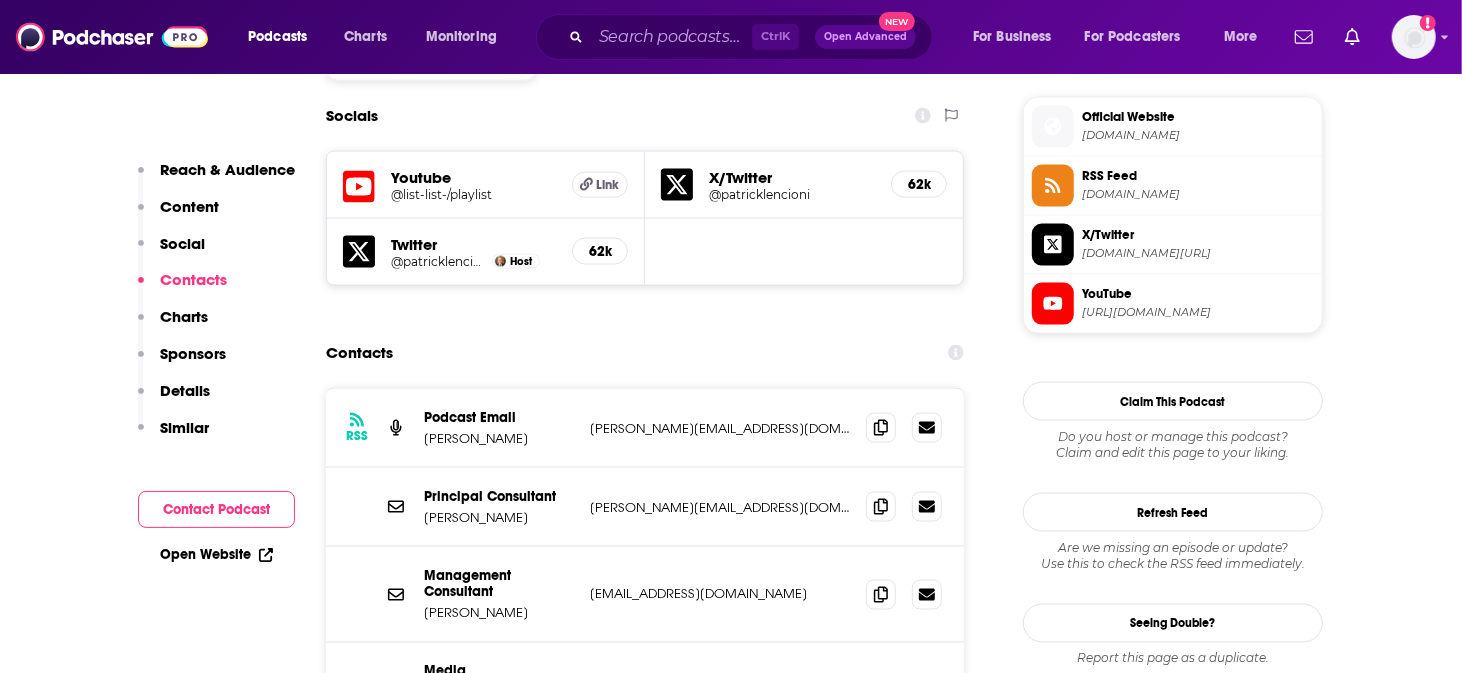 scroll, scrollTop: 1833, scrollLeft: 0, axis: vertical 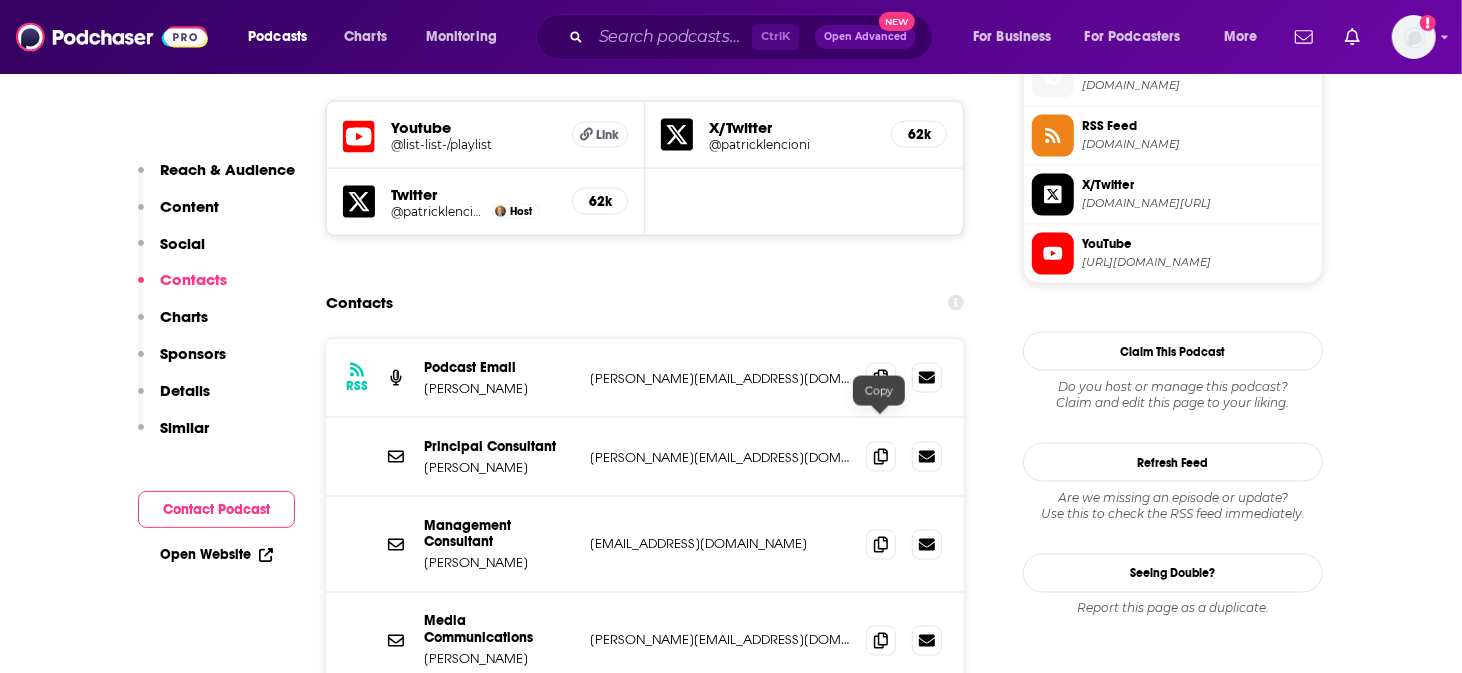 click 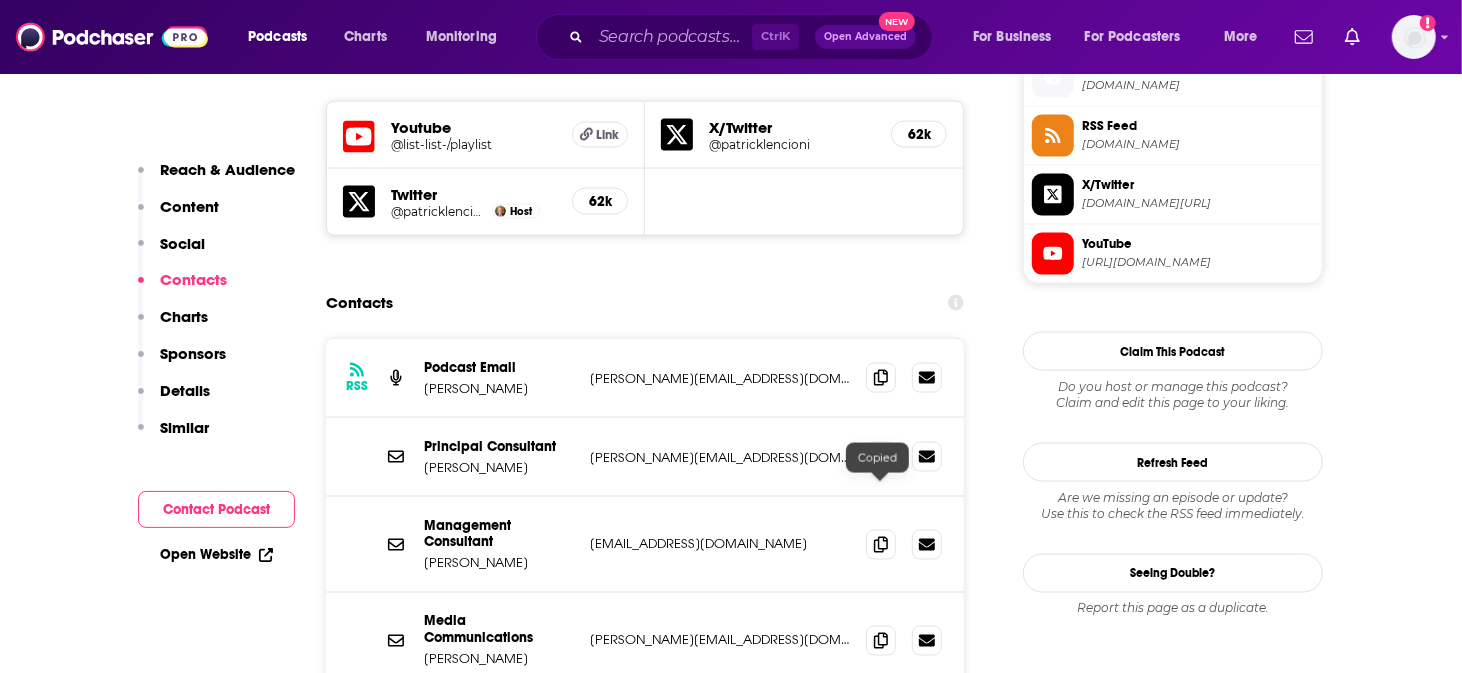 click 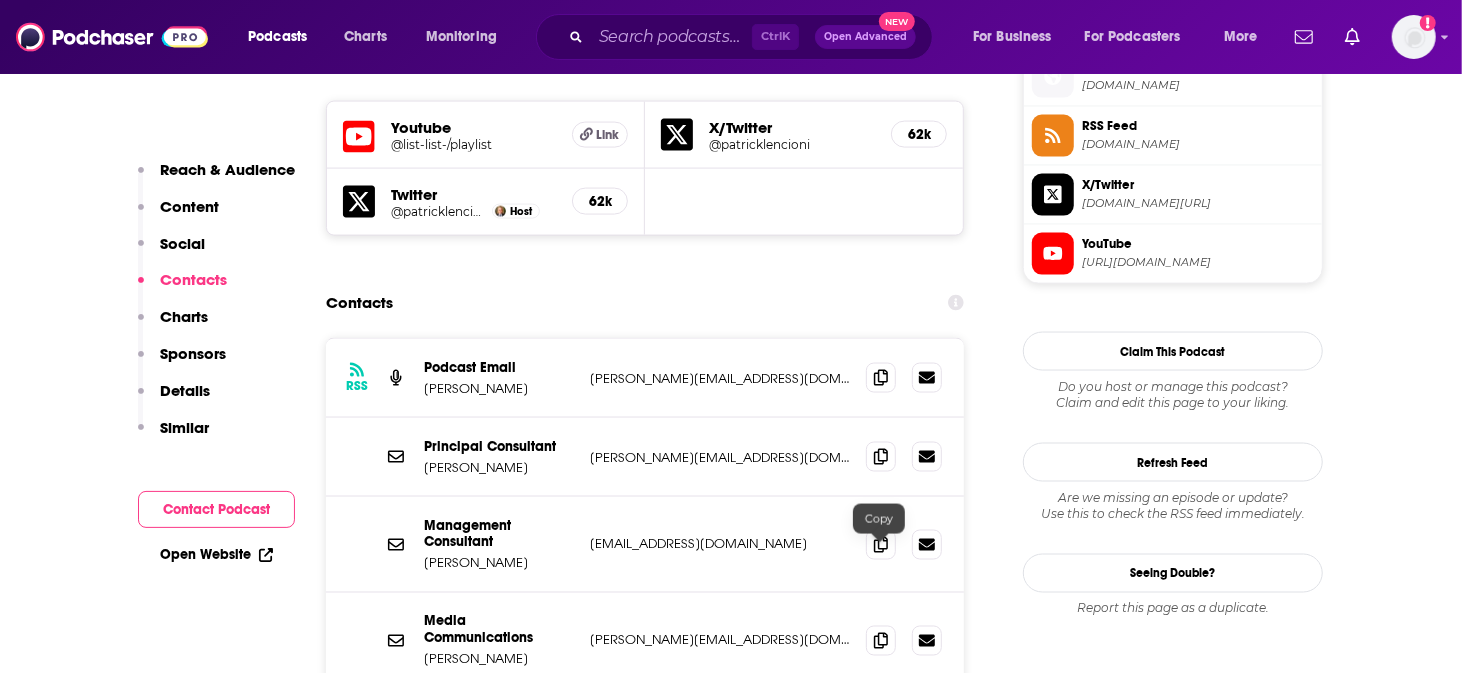 click 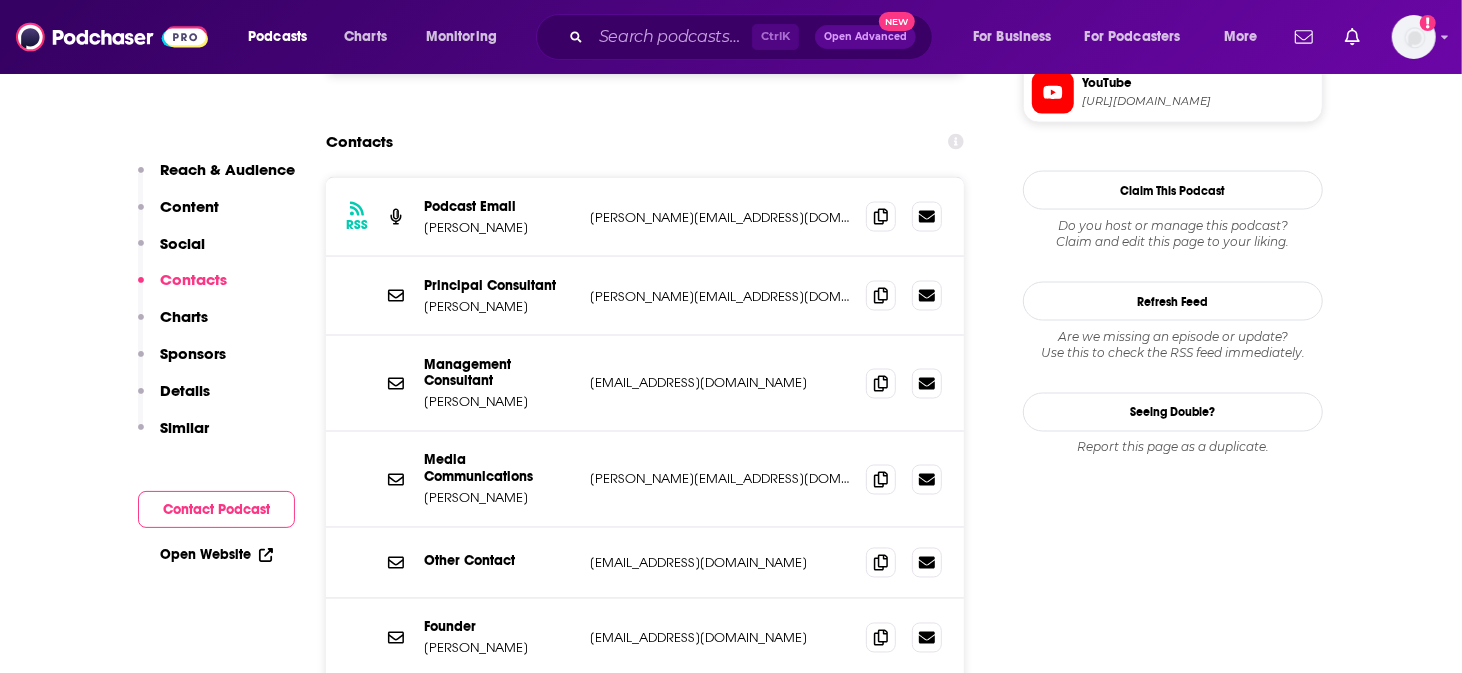 scroll, scrollTop: 2000, scrollLeft: 0, axis: vertical 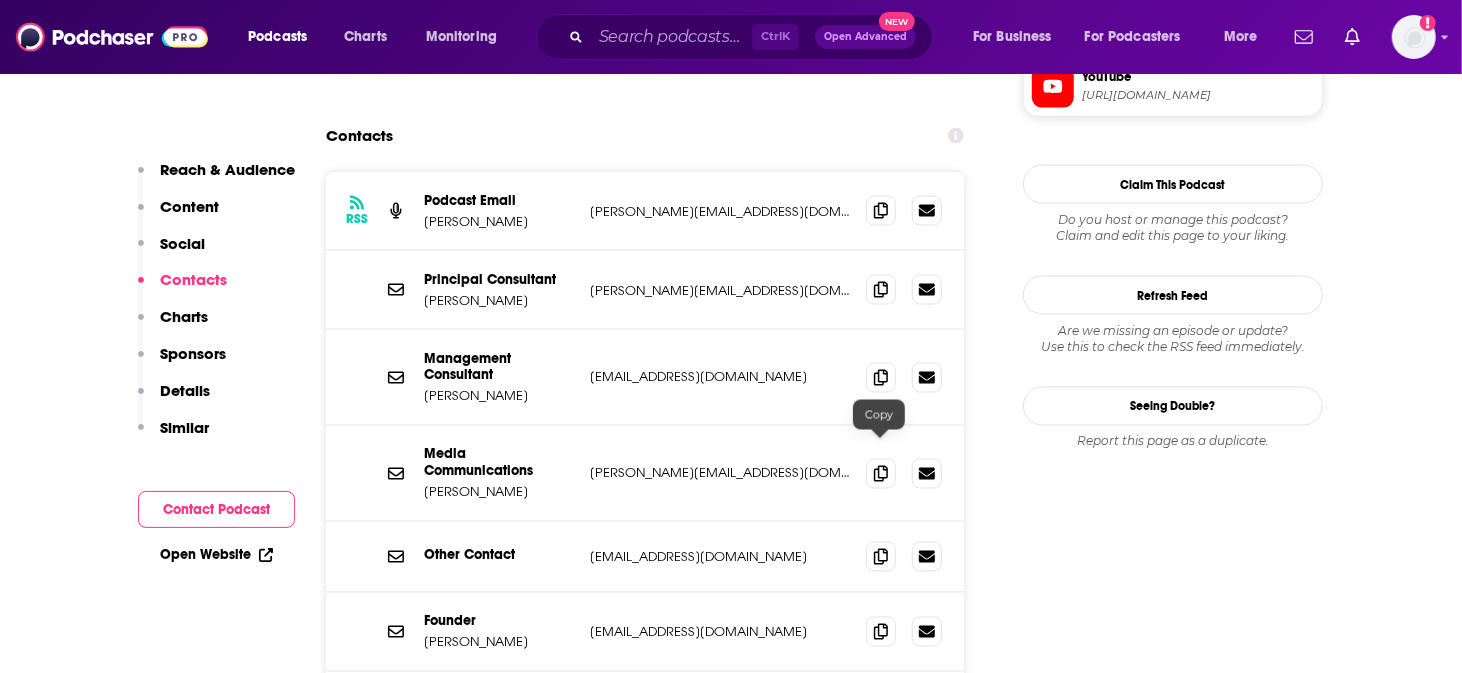 click at bounding box center (881, 848) 